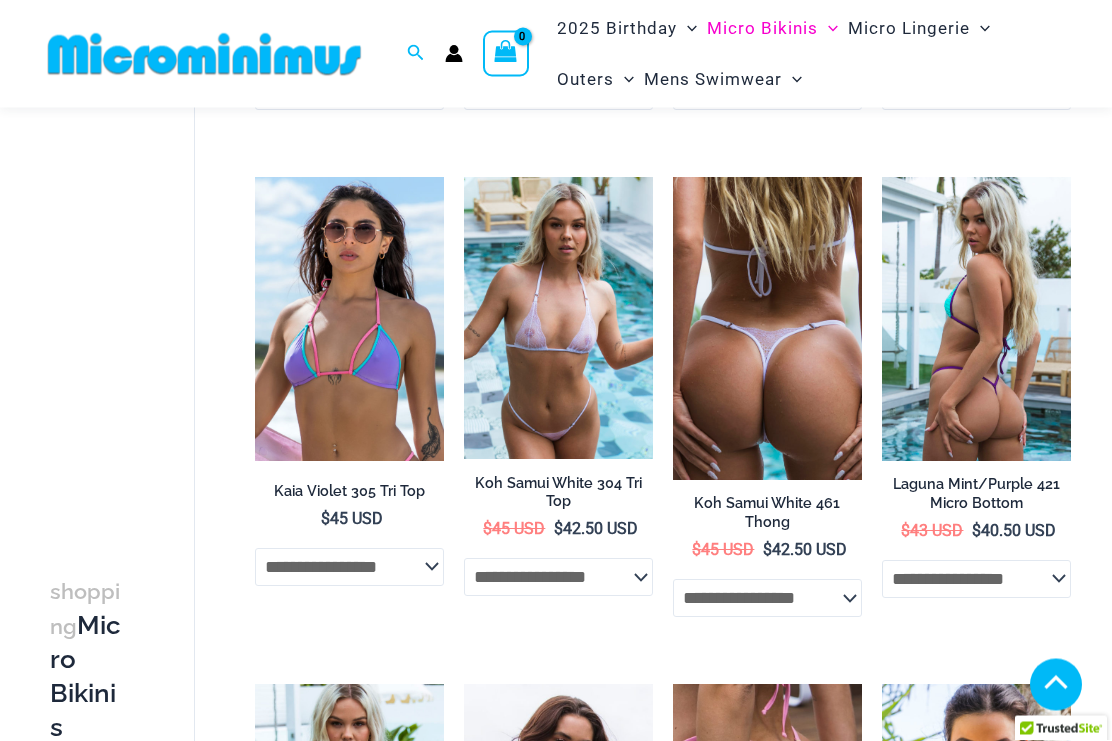 scroll, scrollTop: 2038, scrollLeft: 0, axis: vertical 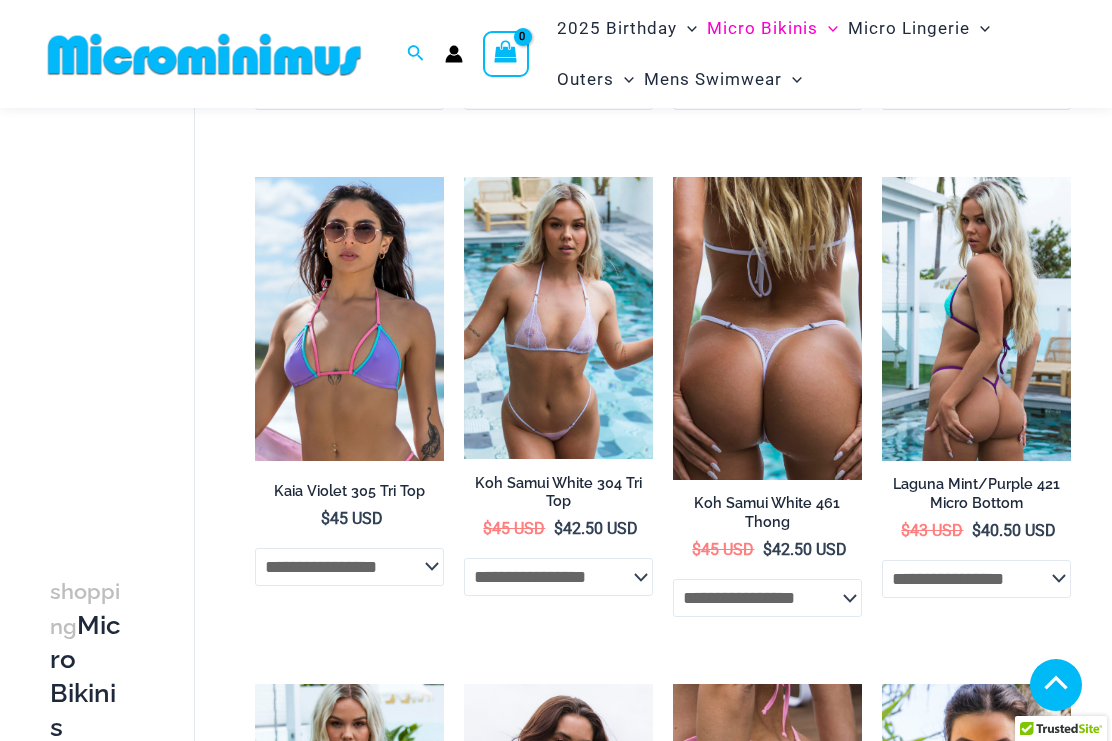 click at bounding box center [255, 177] 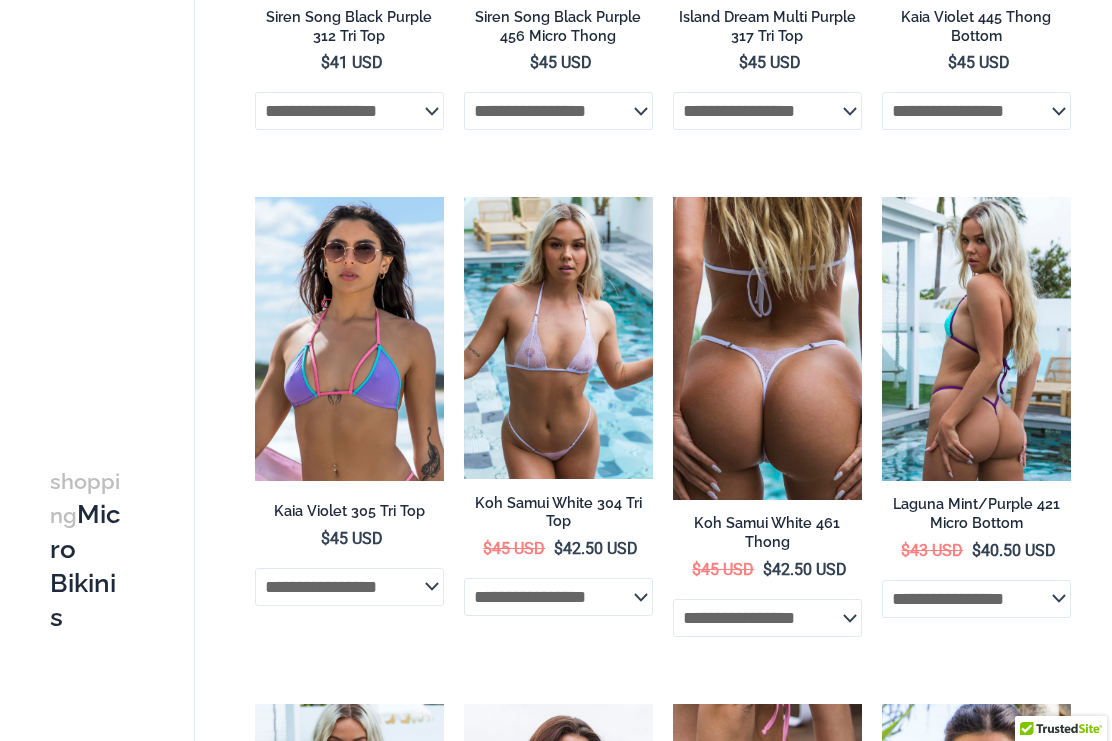 scroll, scrollTop: 2092, scrollLeft: 0, axis: vertical 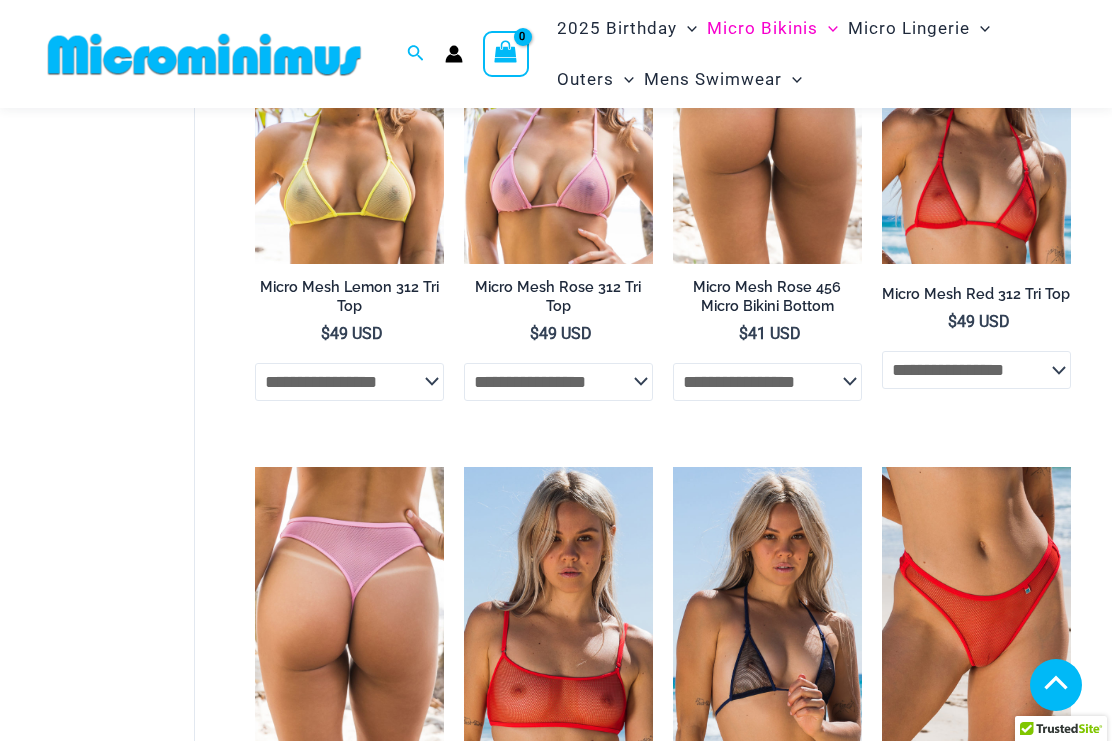 click at bounding box center (882, 467) 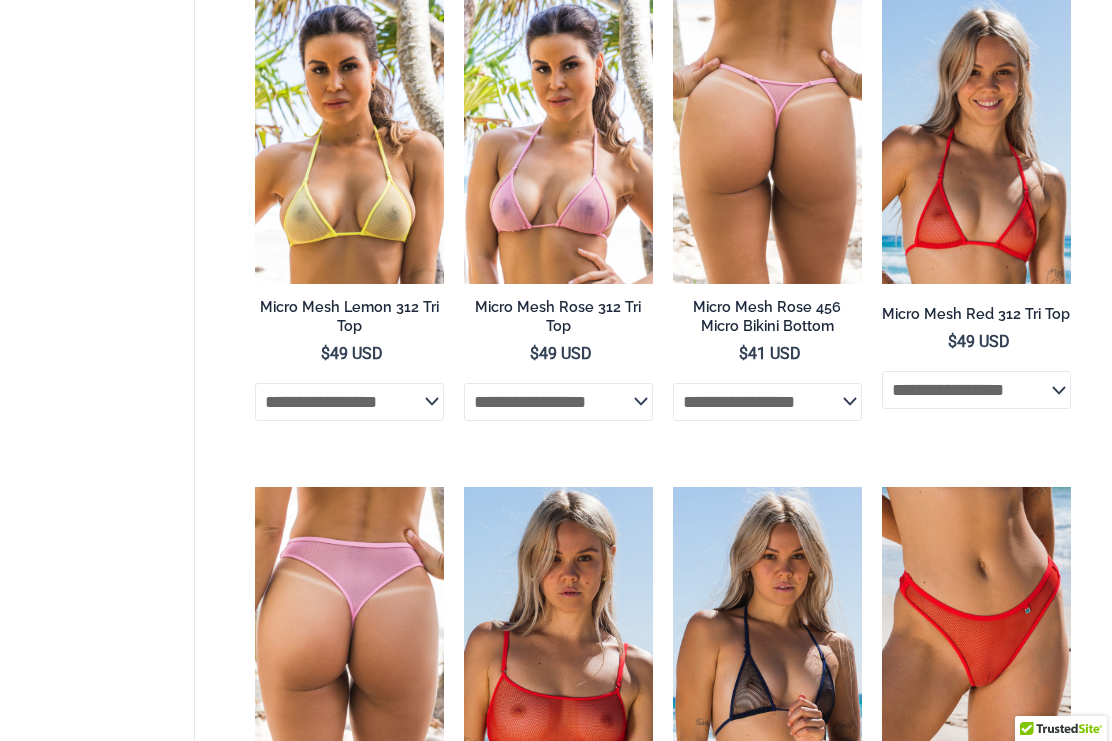 scroll, scrollTop: 3283, scrollLeft: 0, axis: vertical 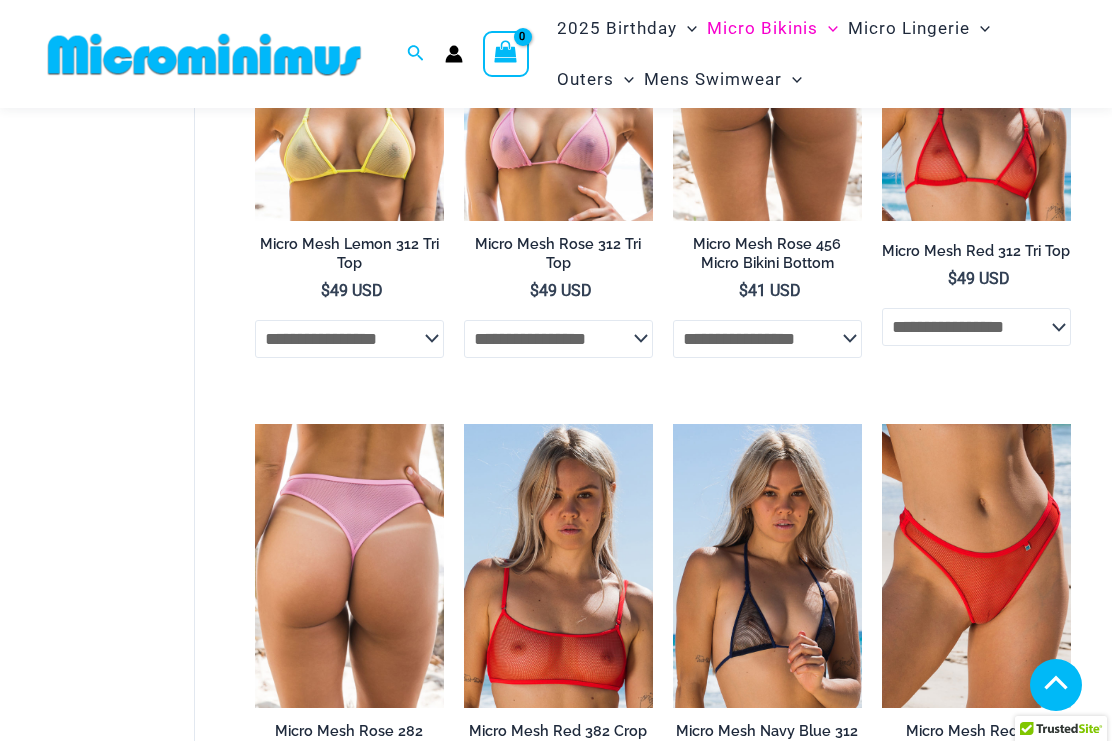 click at bounding box center [464, -63] 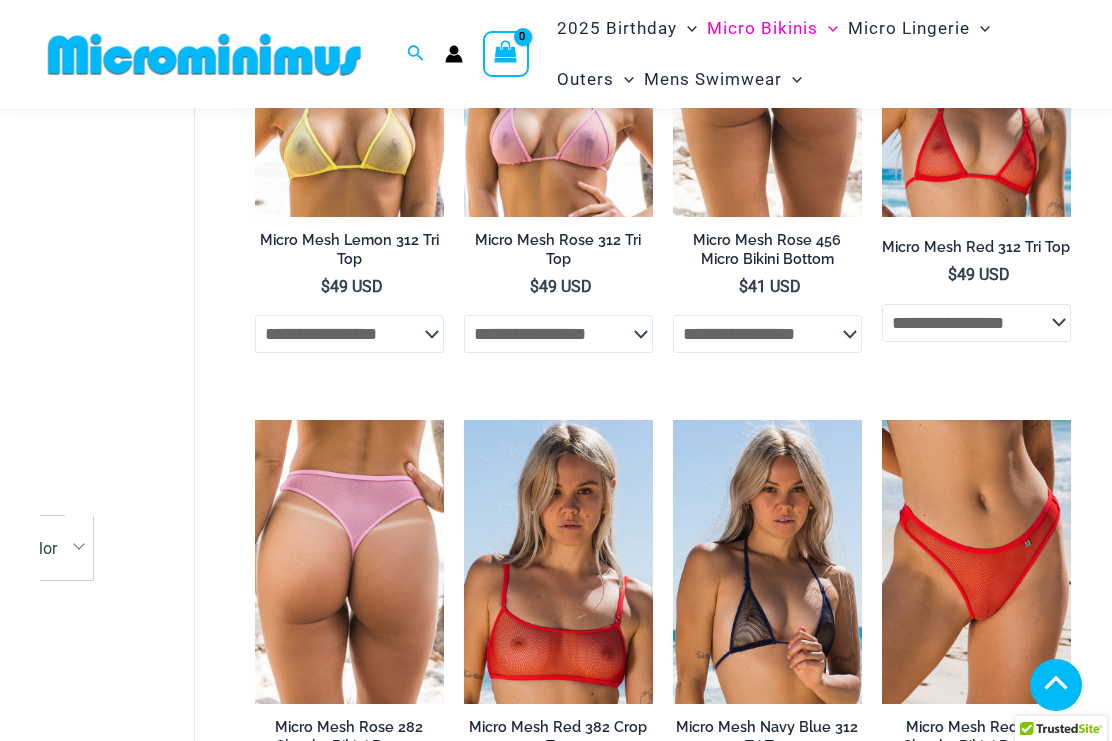 scroll, scrollTop: 815, scrollLeft: 96, axis: both 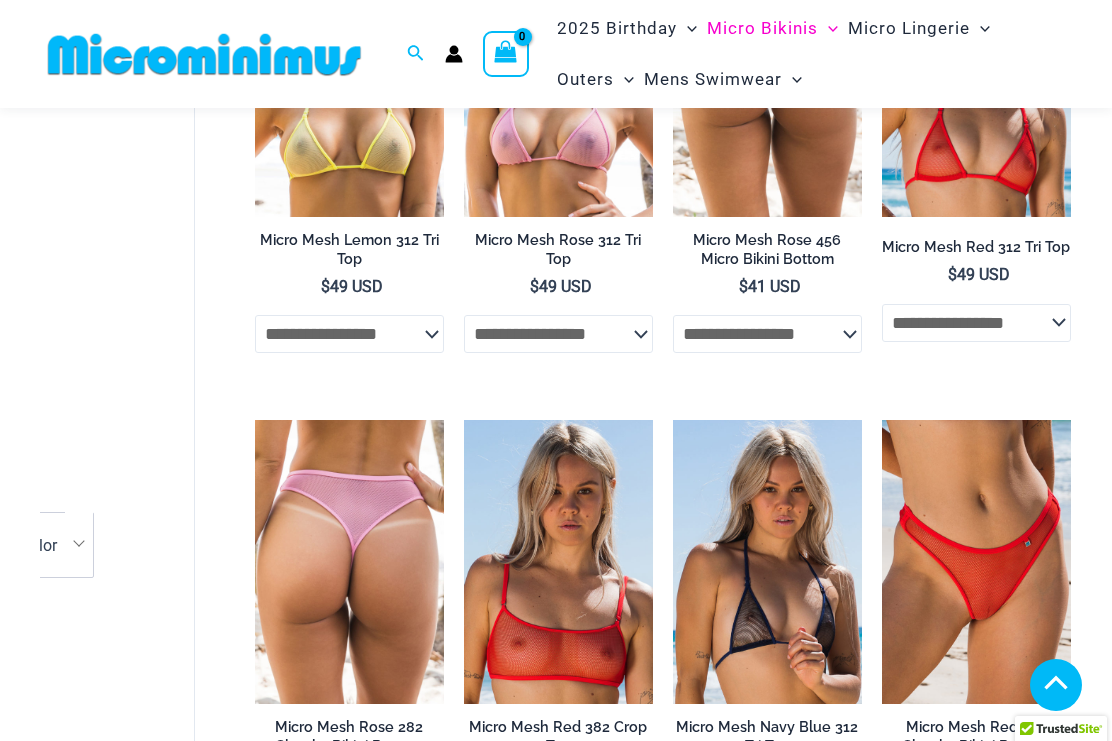 click at bounding box center (464, 420) 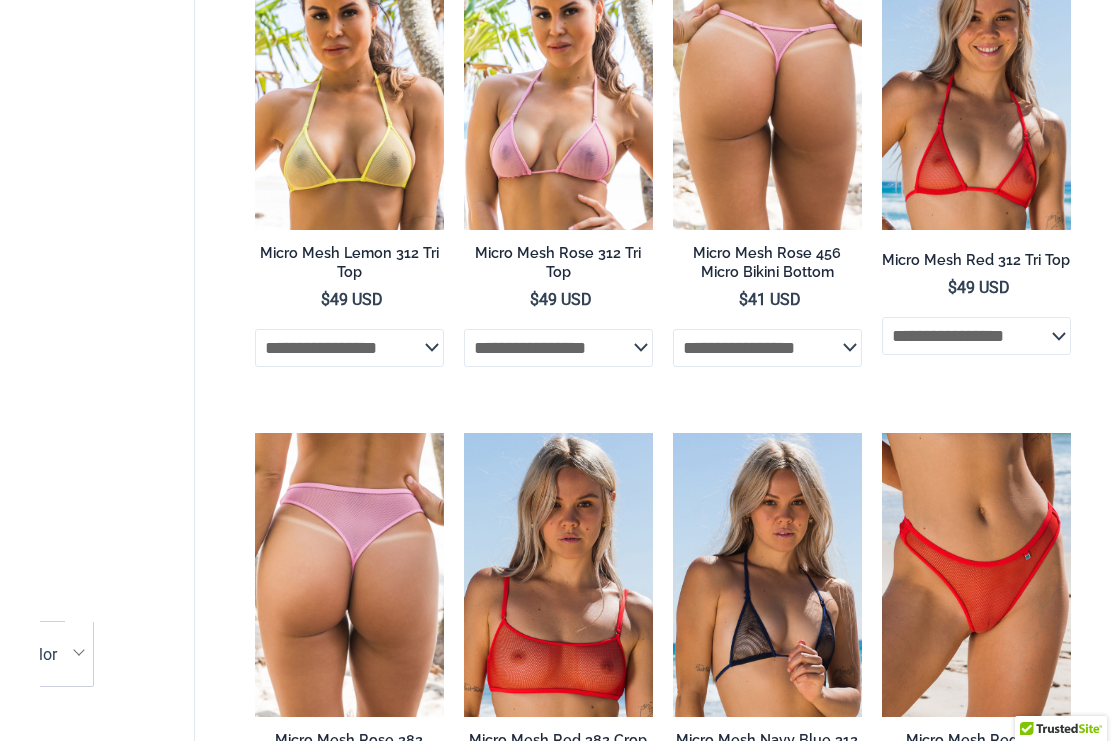 scroll, scrollTop: 819, scrollLeft: 96, axis: both 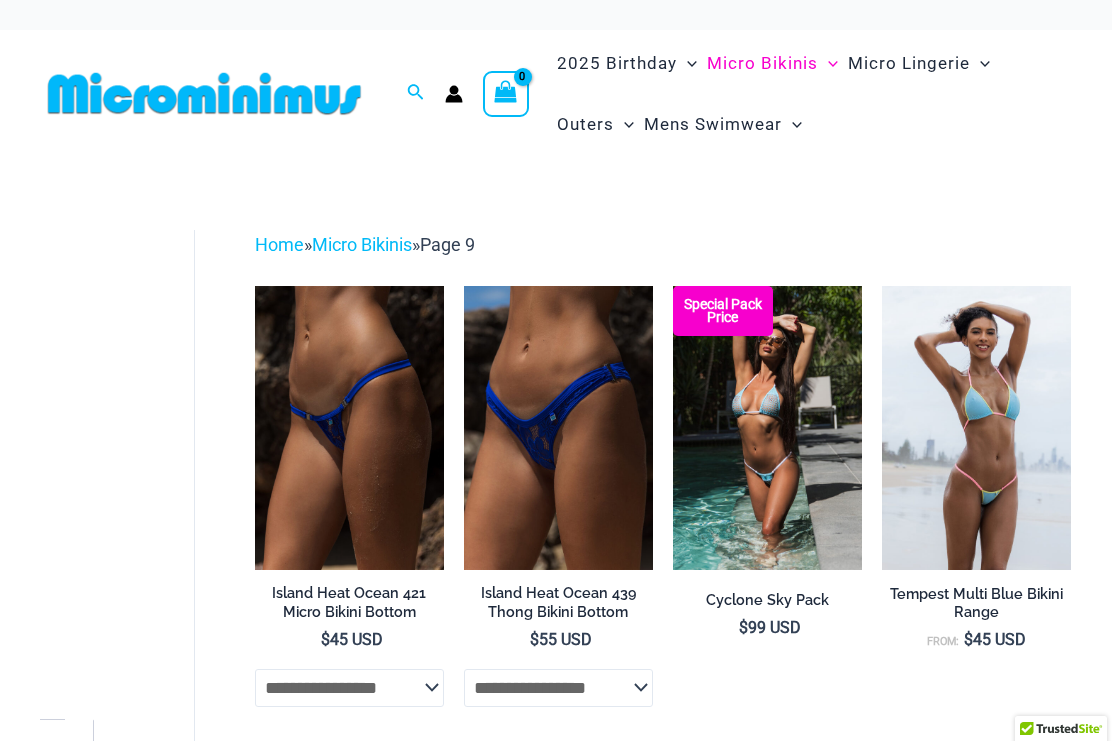 click on "Thongs" at bounding box center (-17085, 274) 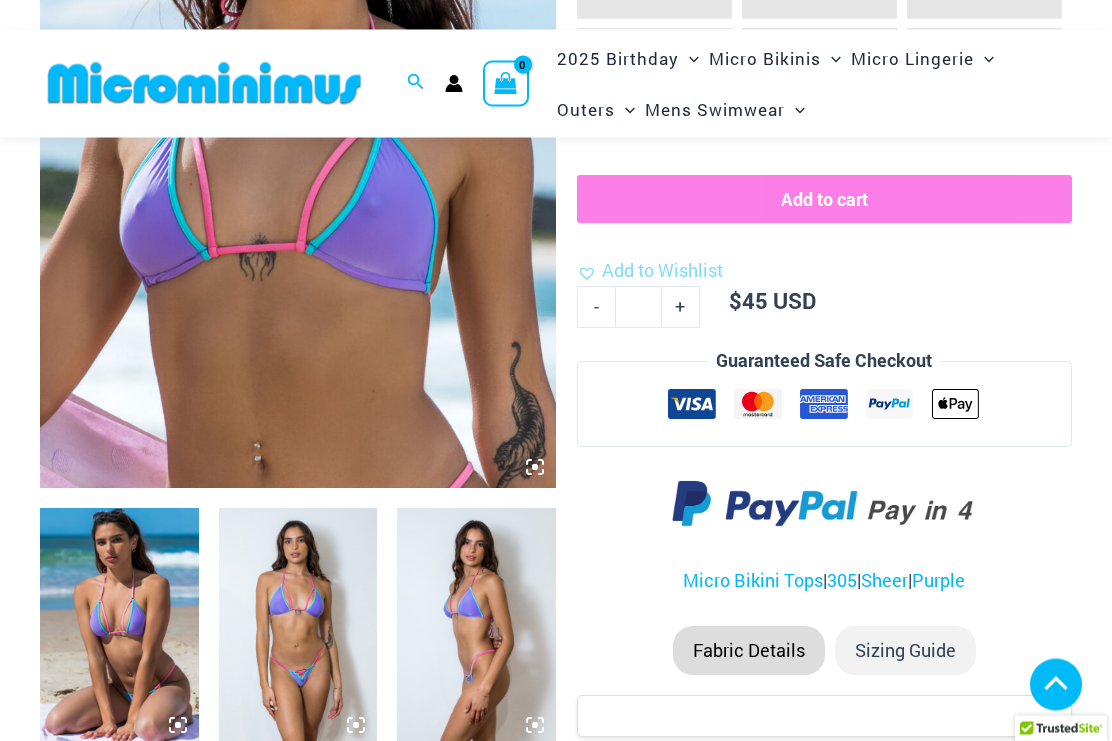scroll, scrollTop: 454, scrollLeft: 0, axis: vertical 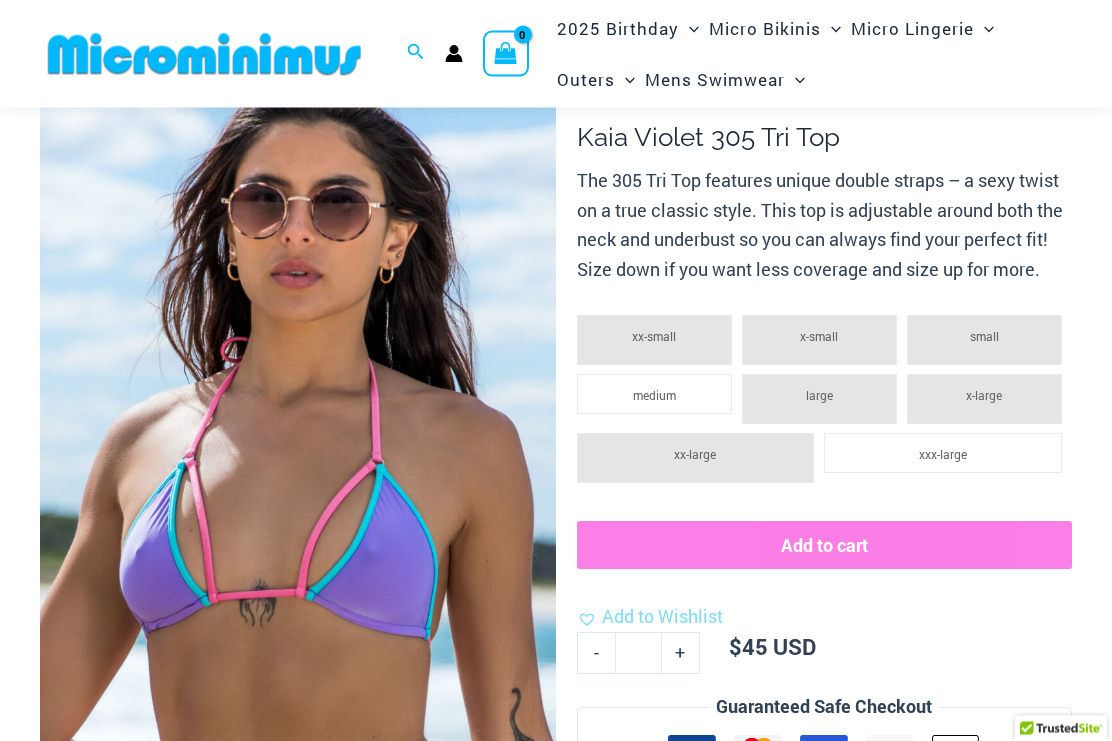 click at bounding box center (298, 448) 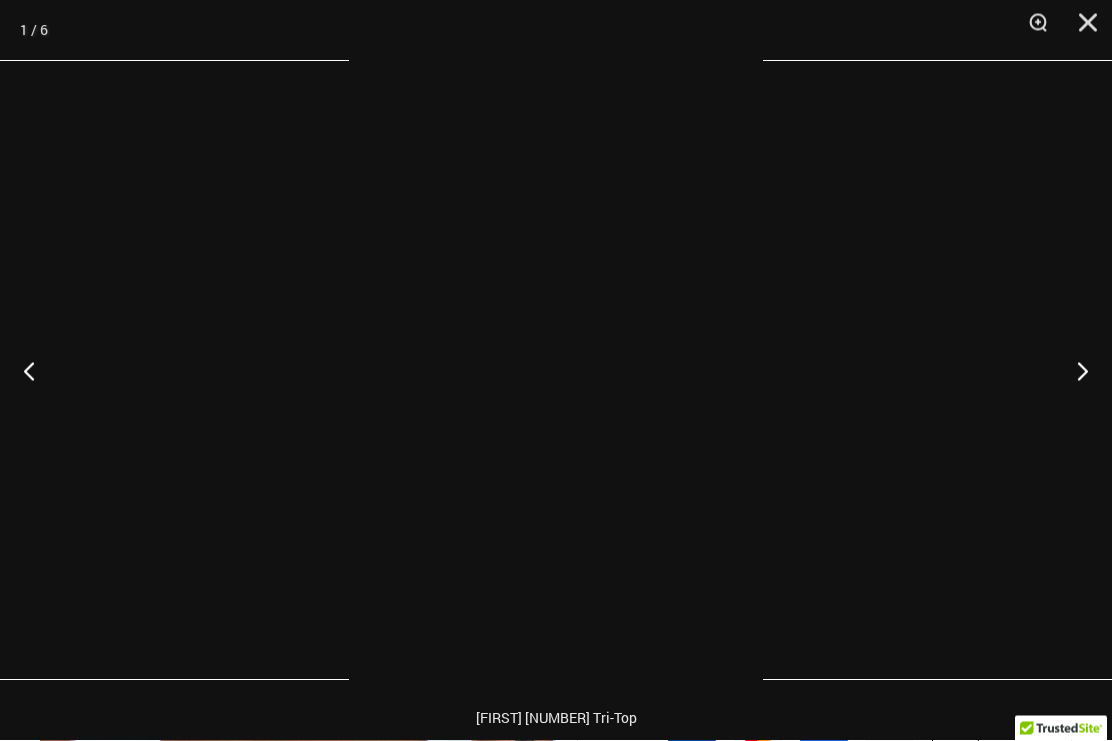 scroll, scrollTop: 107, scrollLeft: 0, axis: vertical 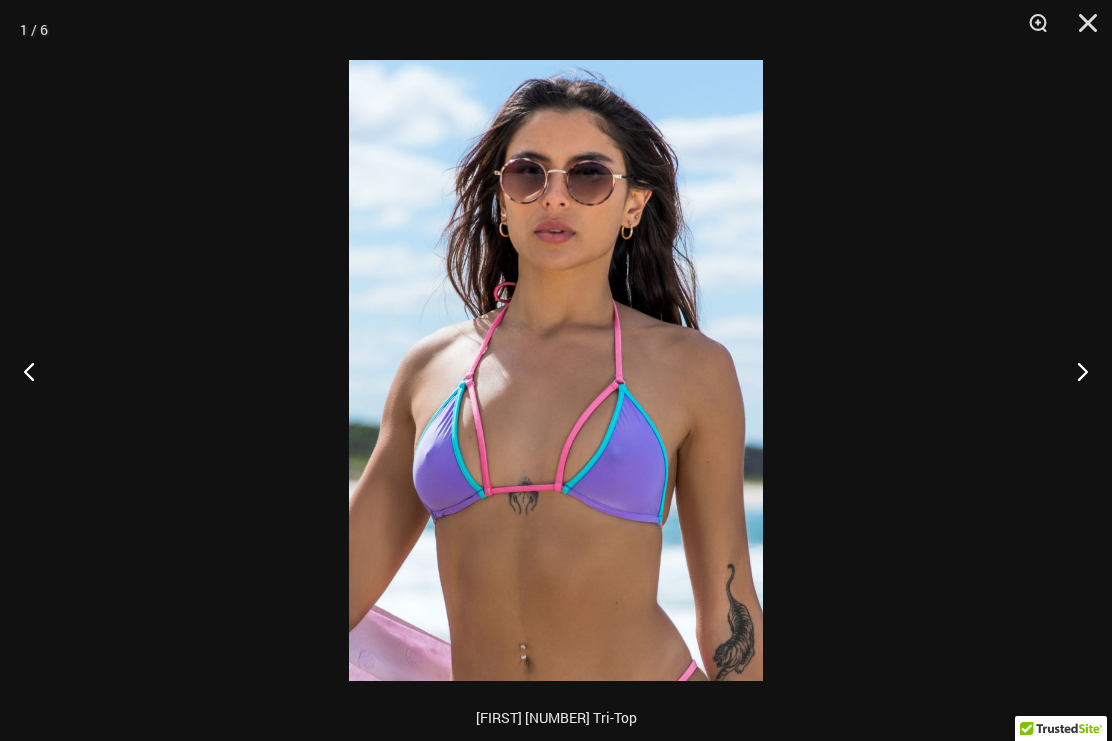 click at bounding box center [1074, 371] 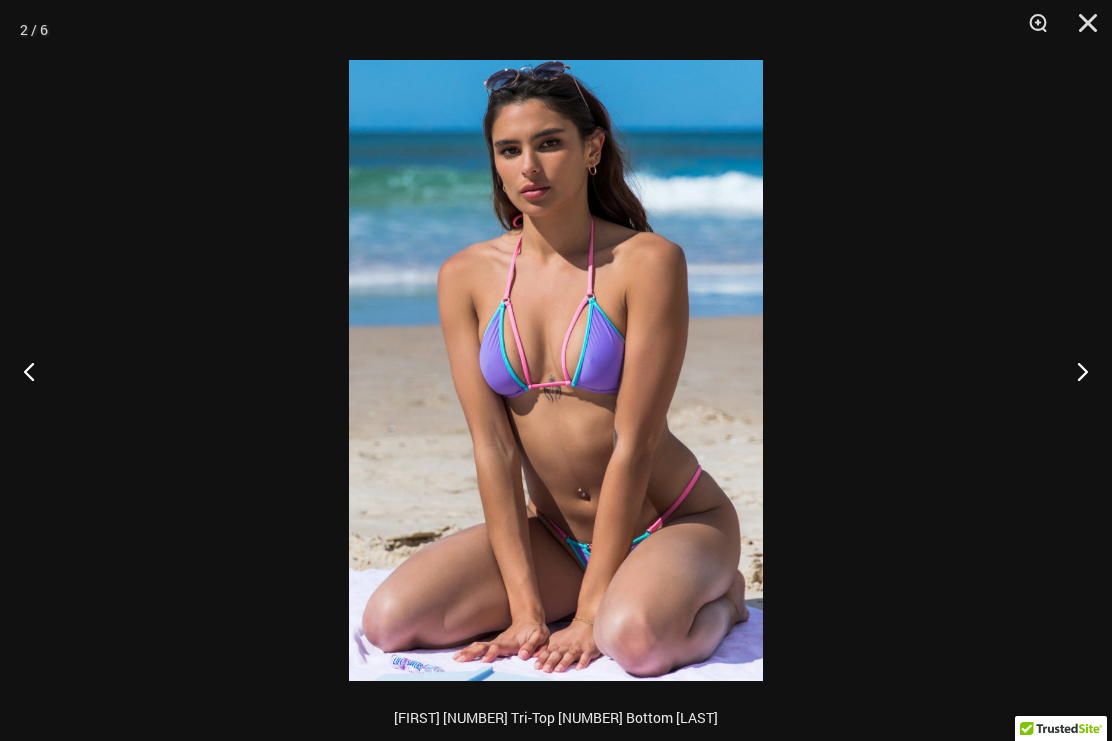 click at bounding box center [1074, 371] 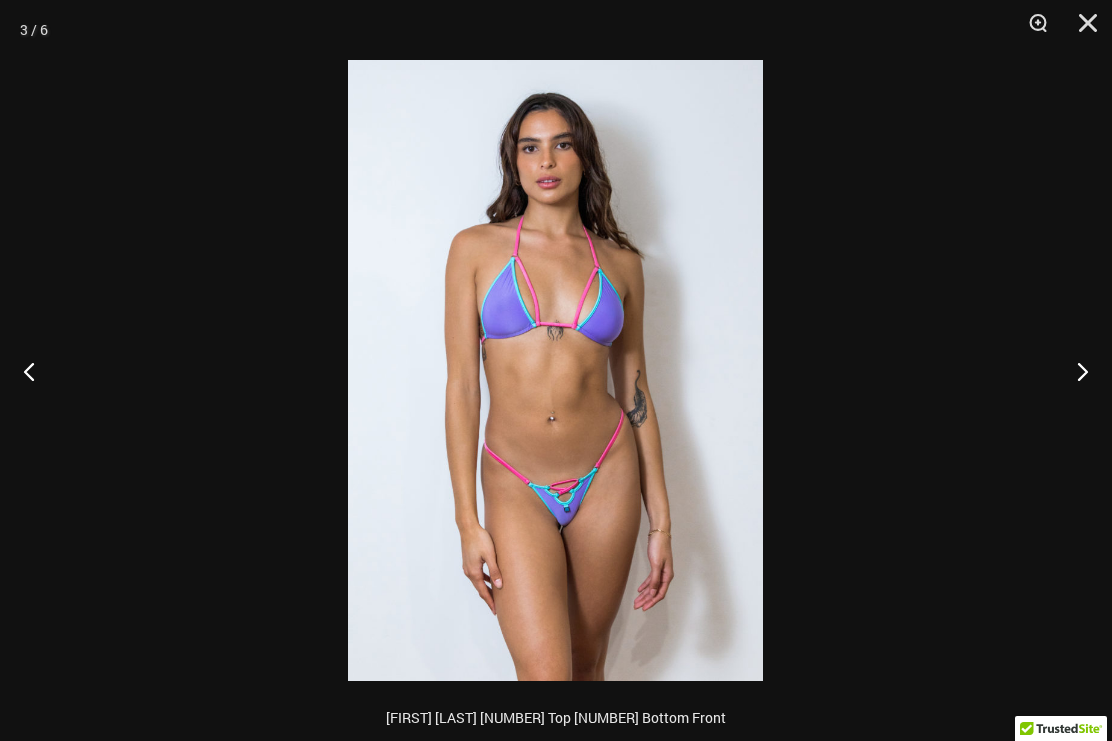 click at bounding box center [1074, 371] 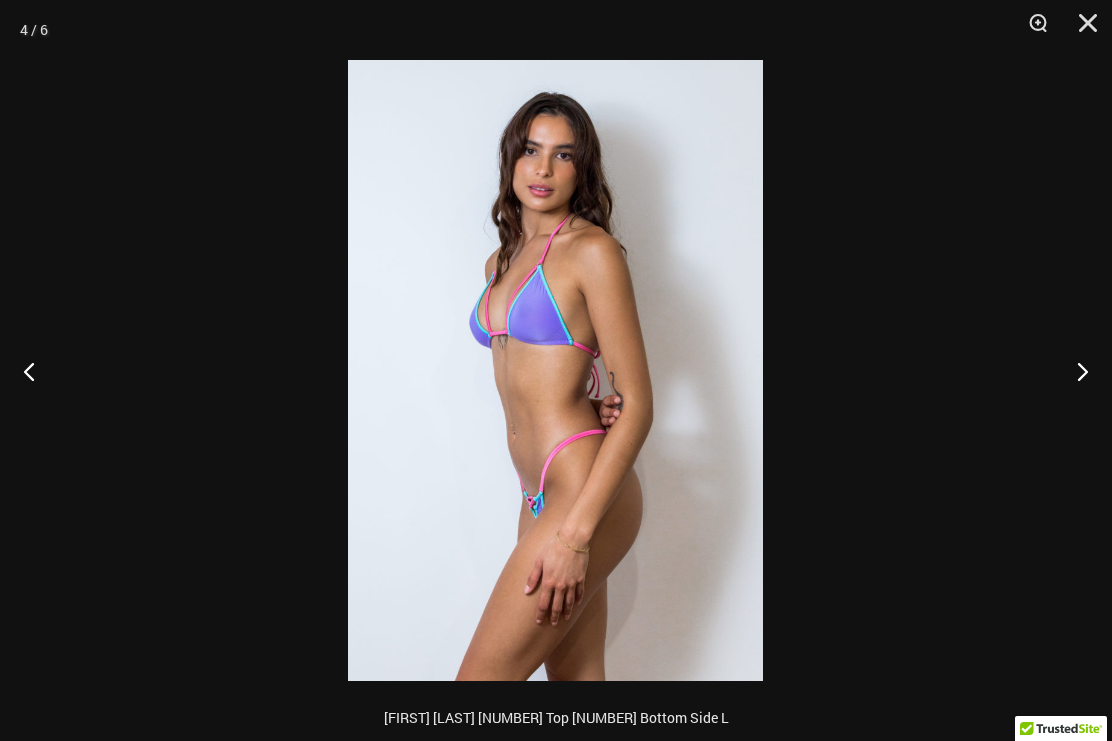 click at bounding box center (1074, 371) 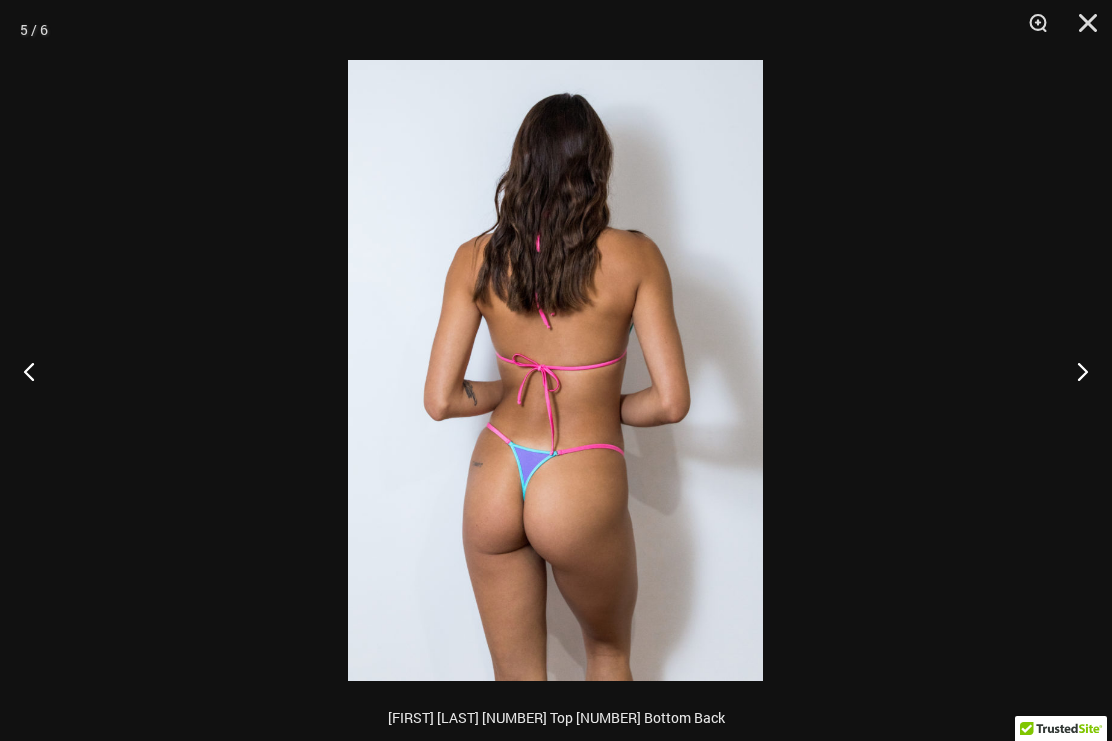 click at bounding box center (1074, 371) 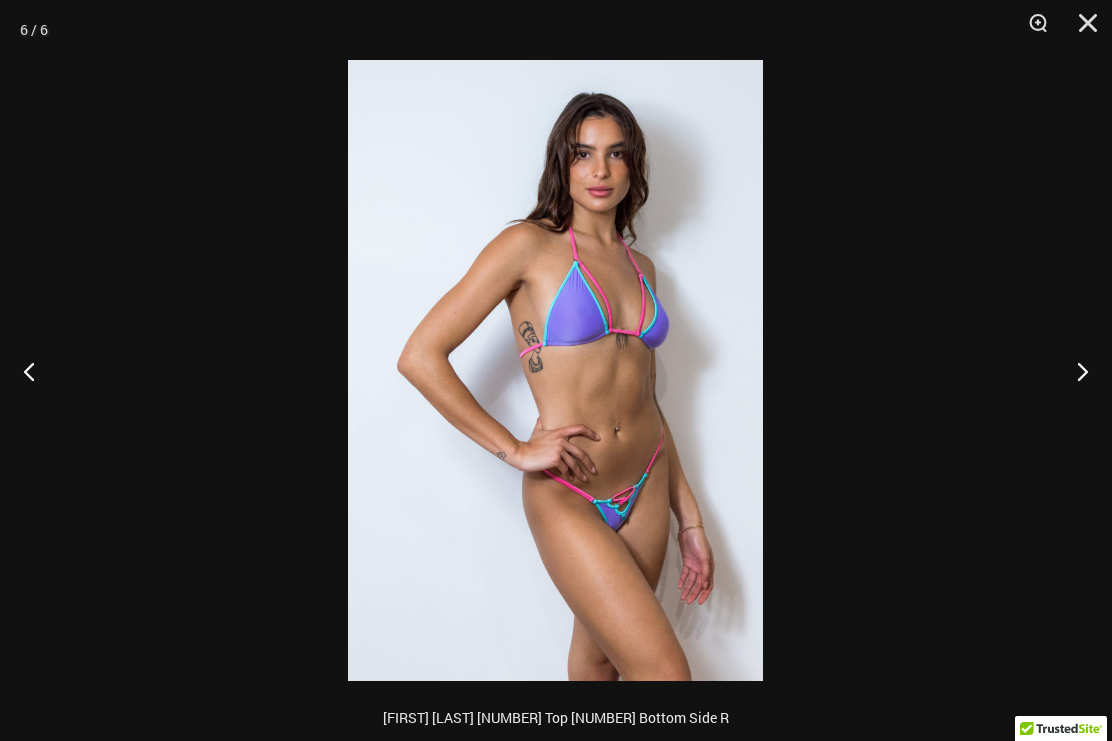 click at bounding box center (1074, 371) 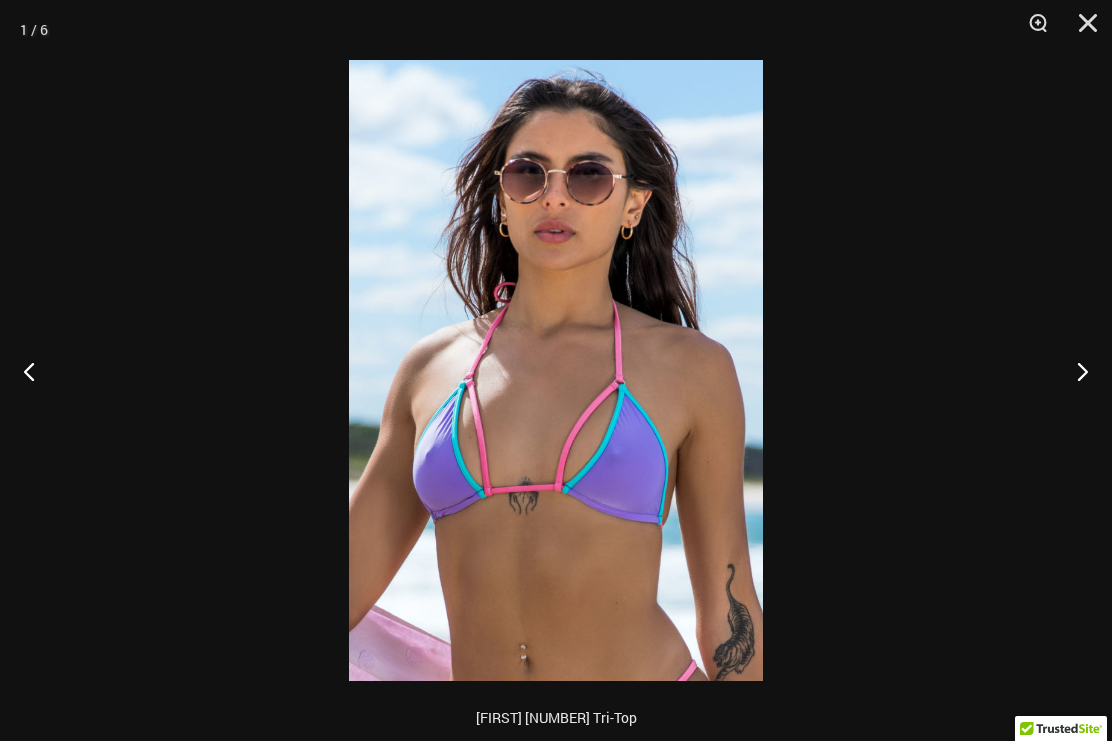 click at bounding box center (1074, 371) 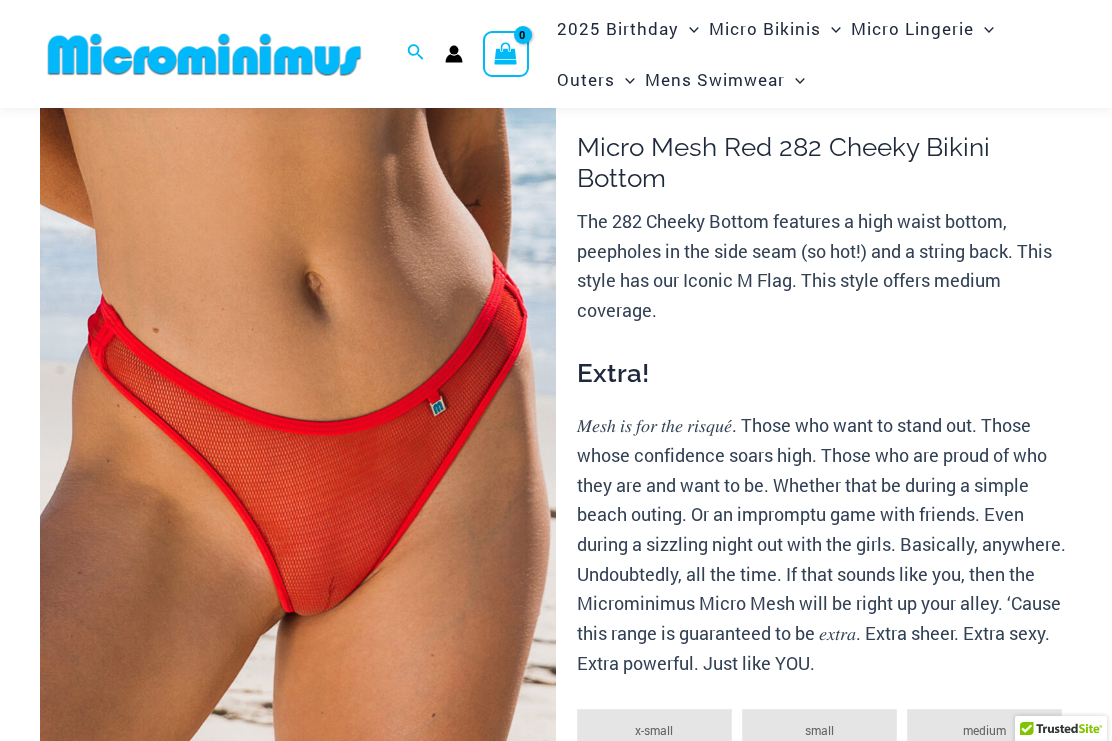 scroll, scrollTop: 85, scrollLeft: 0, axis: vertical 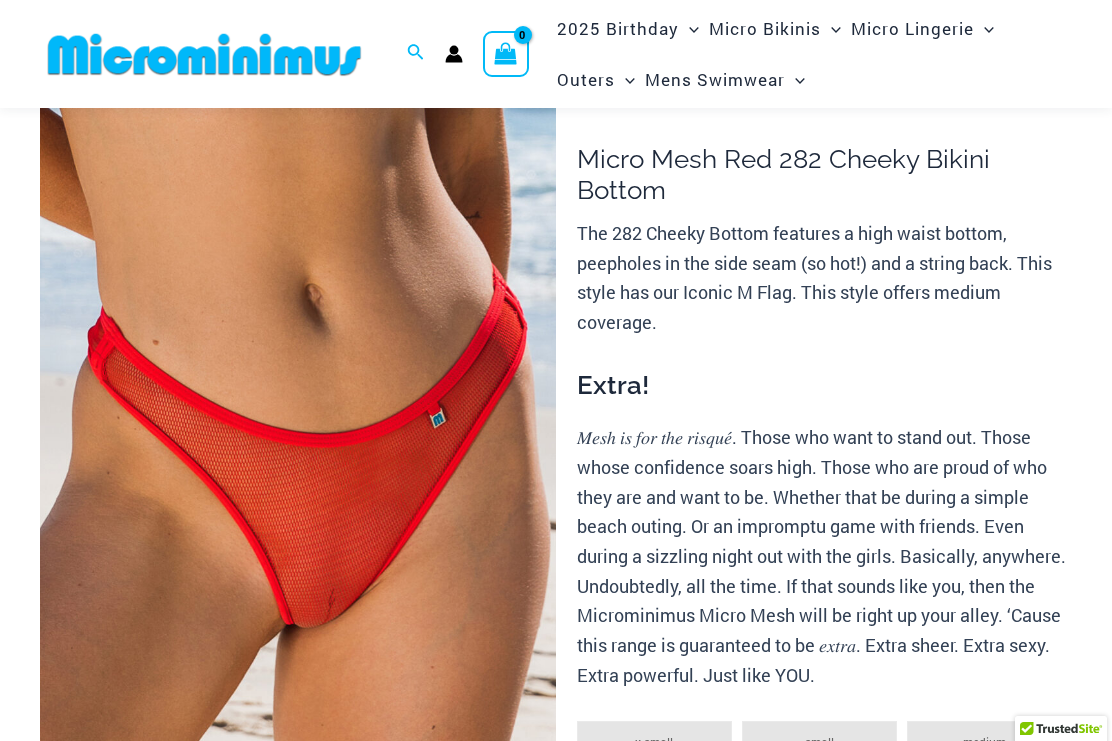 click 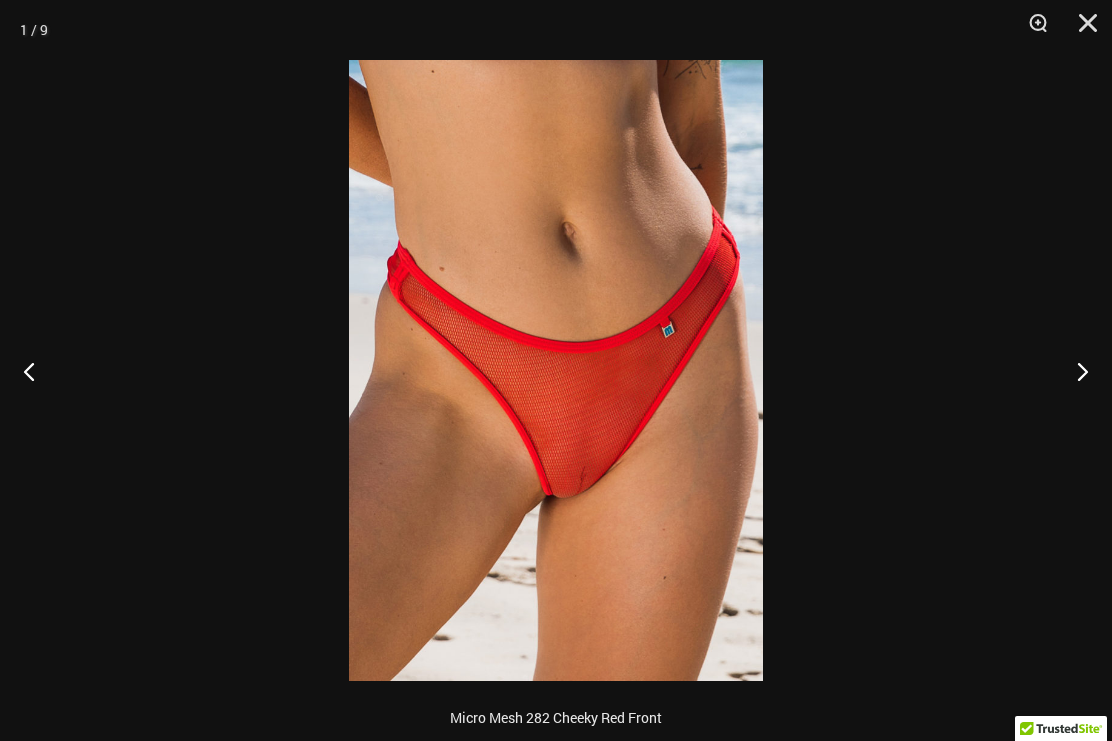 click at bounding box center (1074, 371) 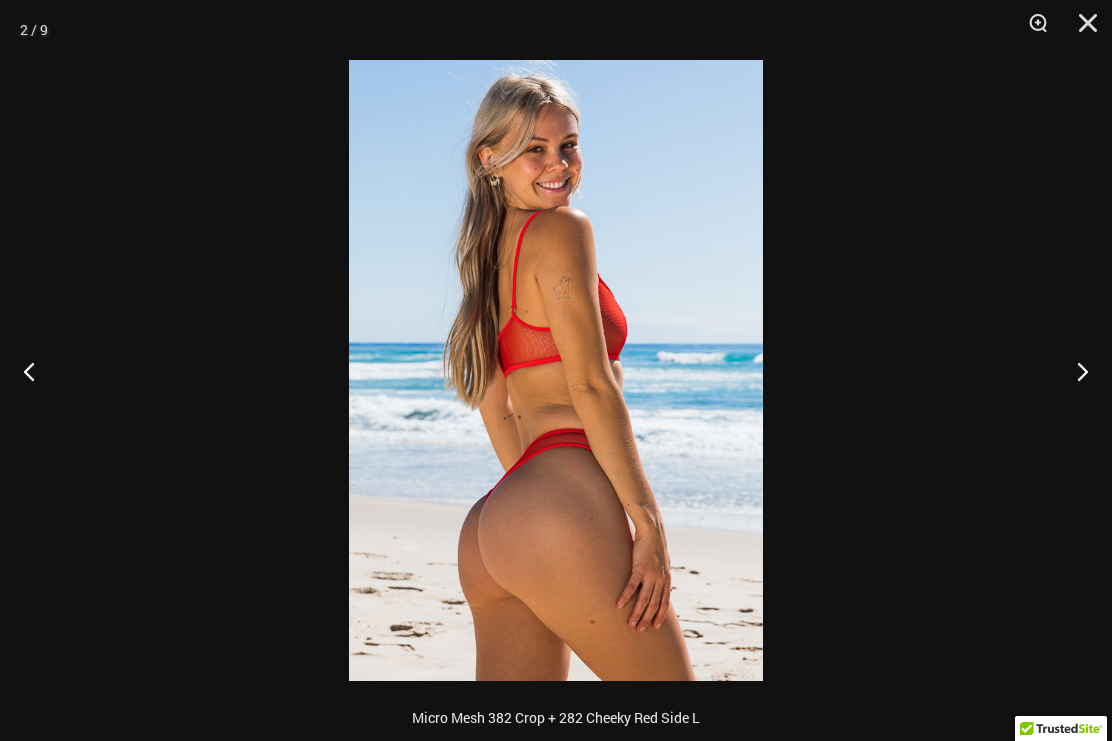 click at bounding box center (1074, 371) 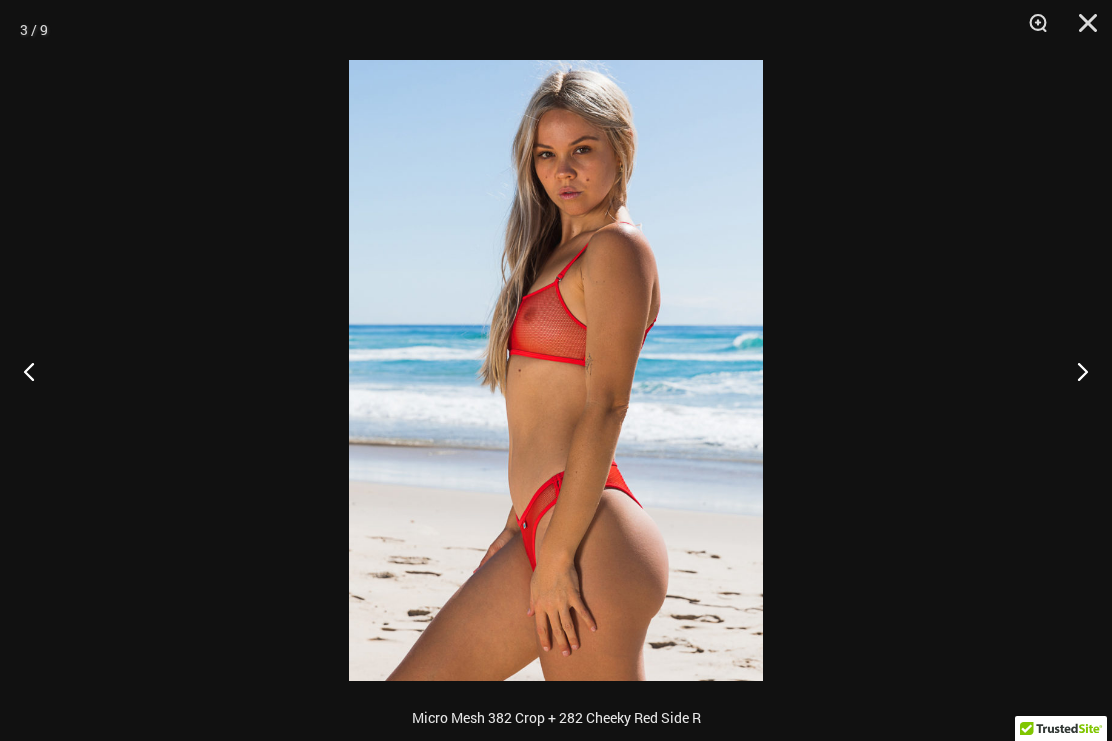 click at bounding box center [1074, 371] 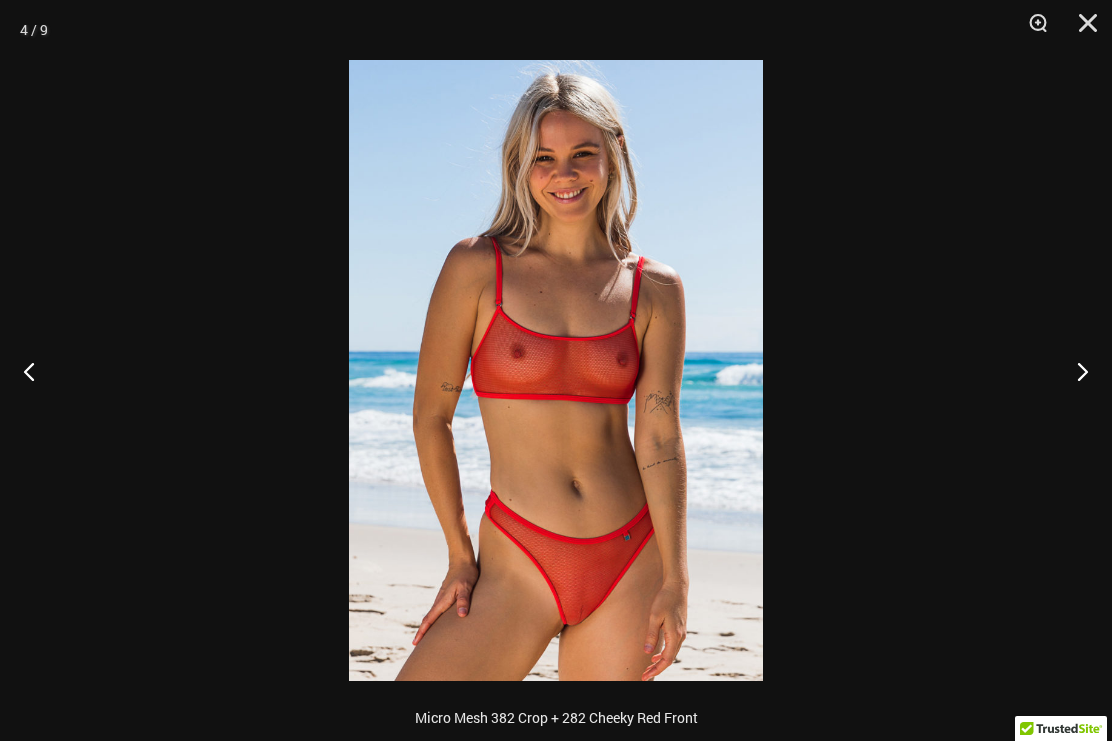 click at bounding box center (1074, 371) 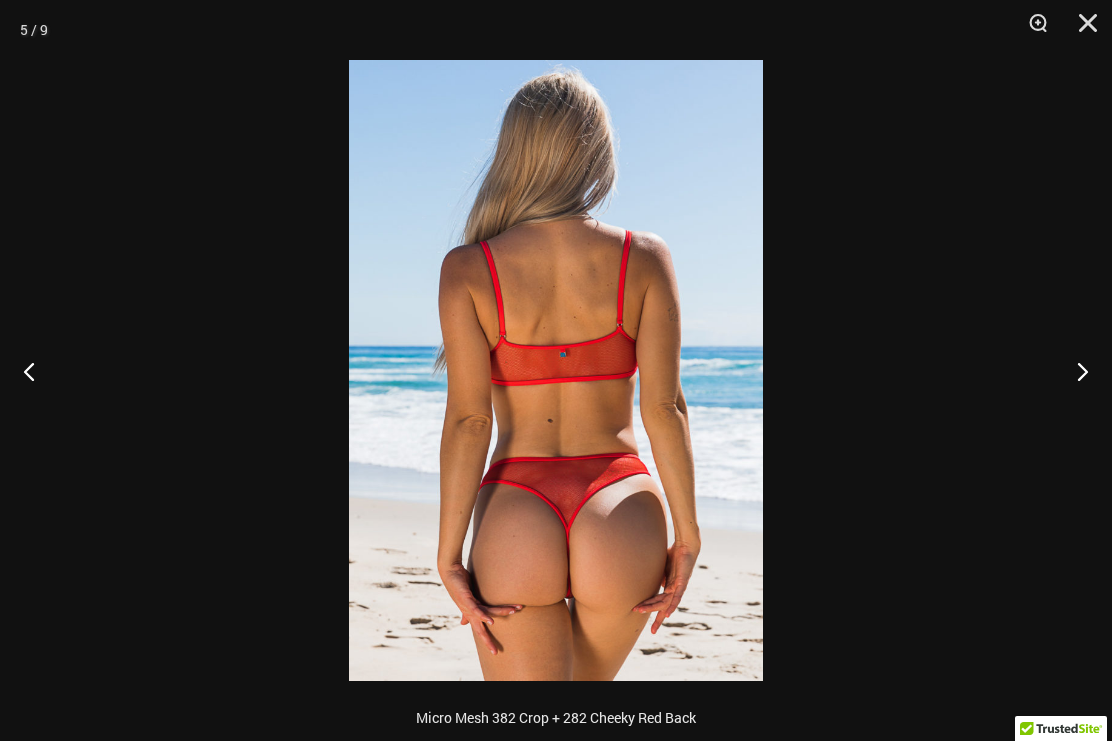 click at bounding box center (1074, 371) 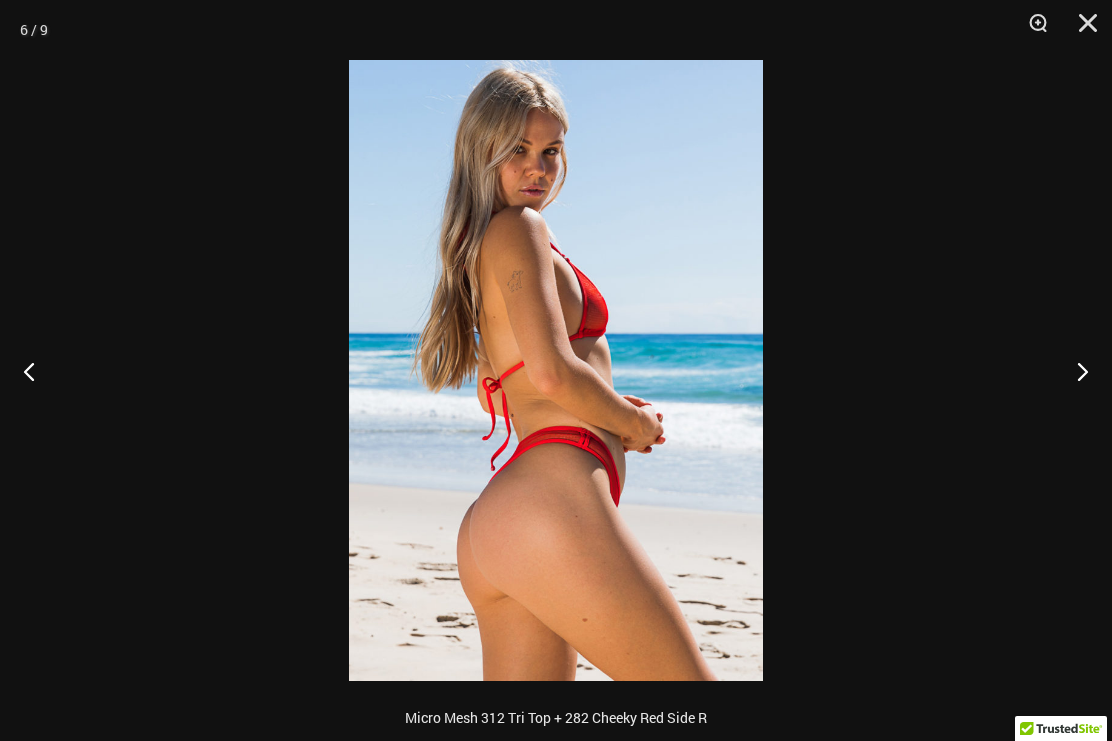 click at bounding box center [1074, 371] 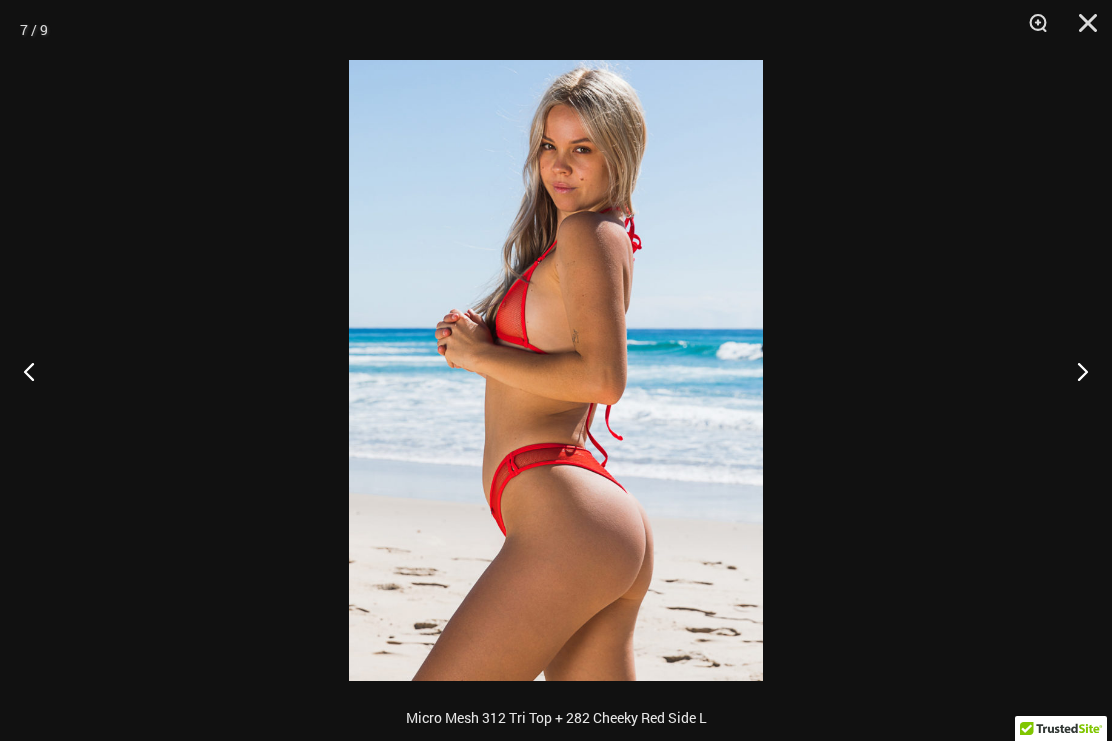 click at bounding box center [1074, 371] 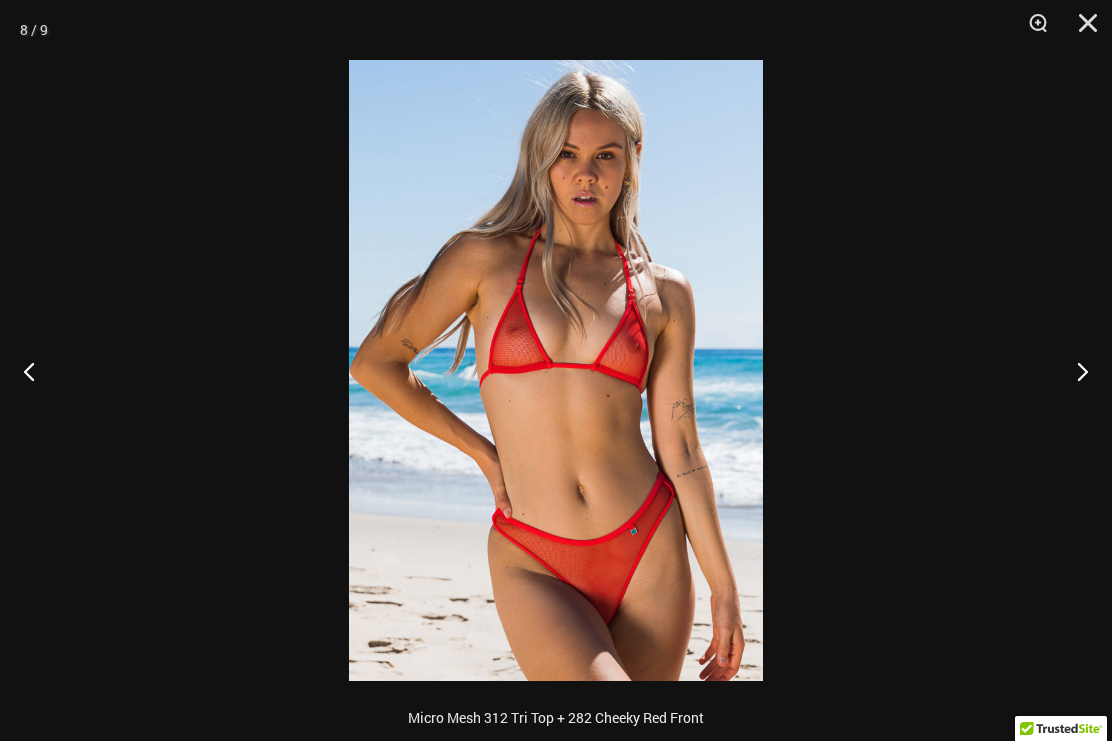 click at bounding box center [1074, 371] 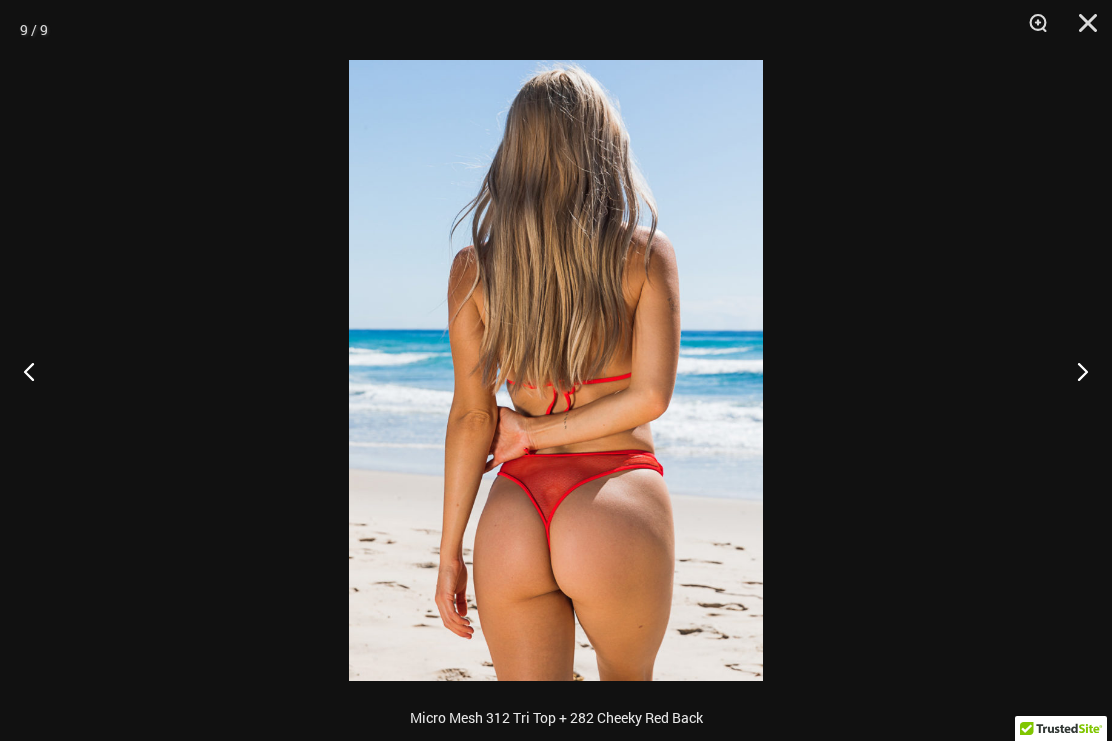 click at bounding box center (1074, 371) 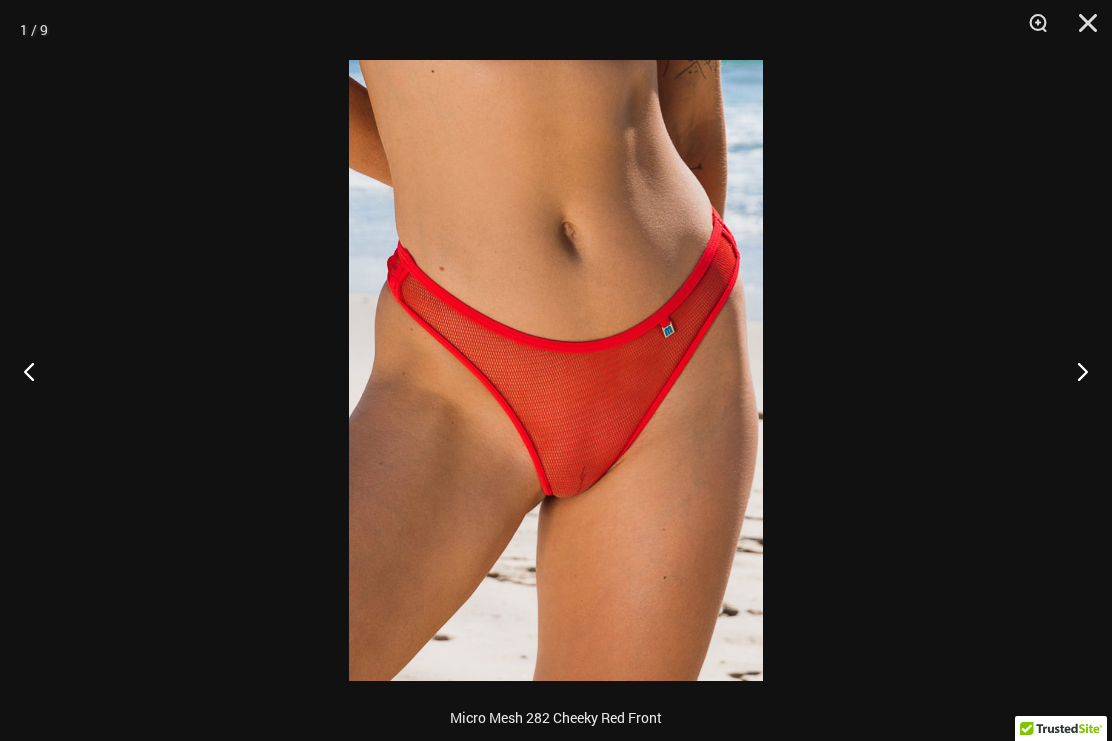 click at bounding box center (1074, 371) 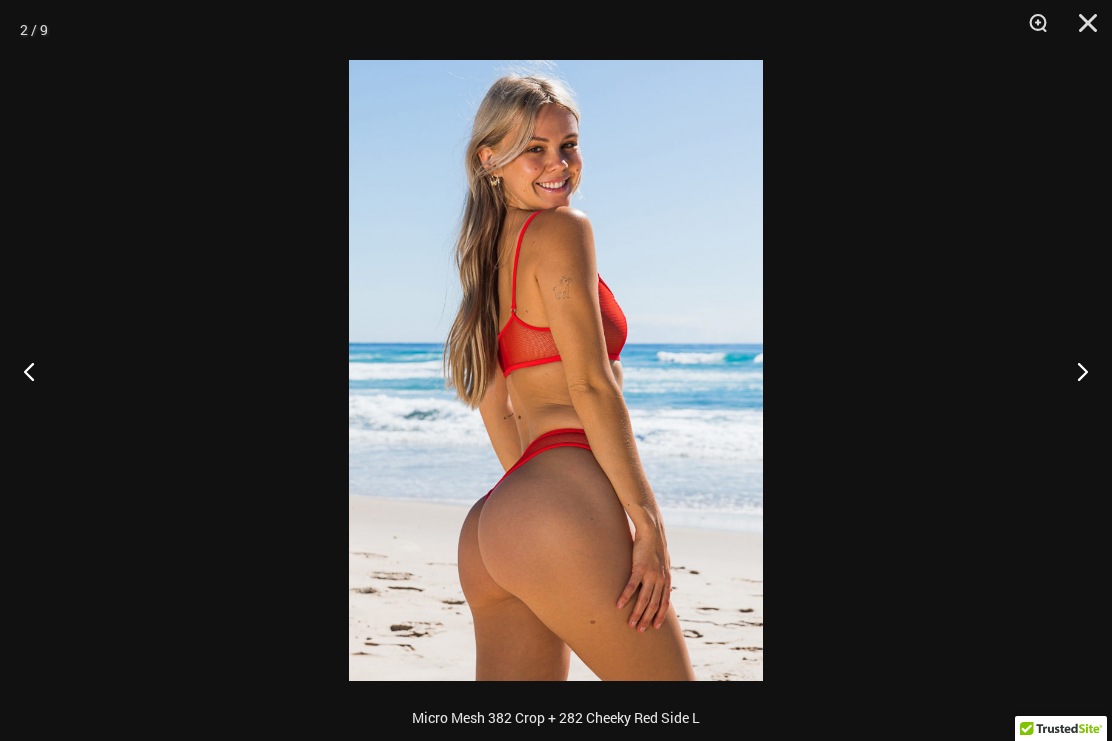 click at bounding box center (1074, 371) 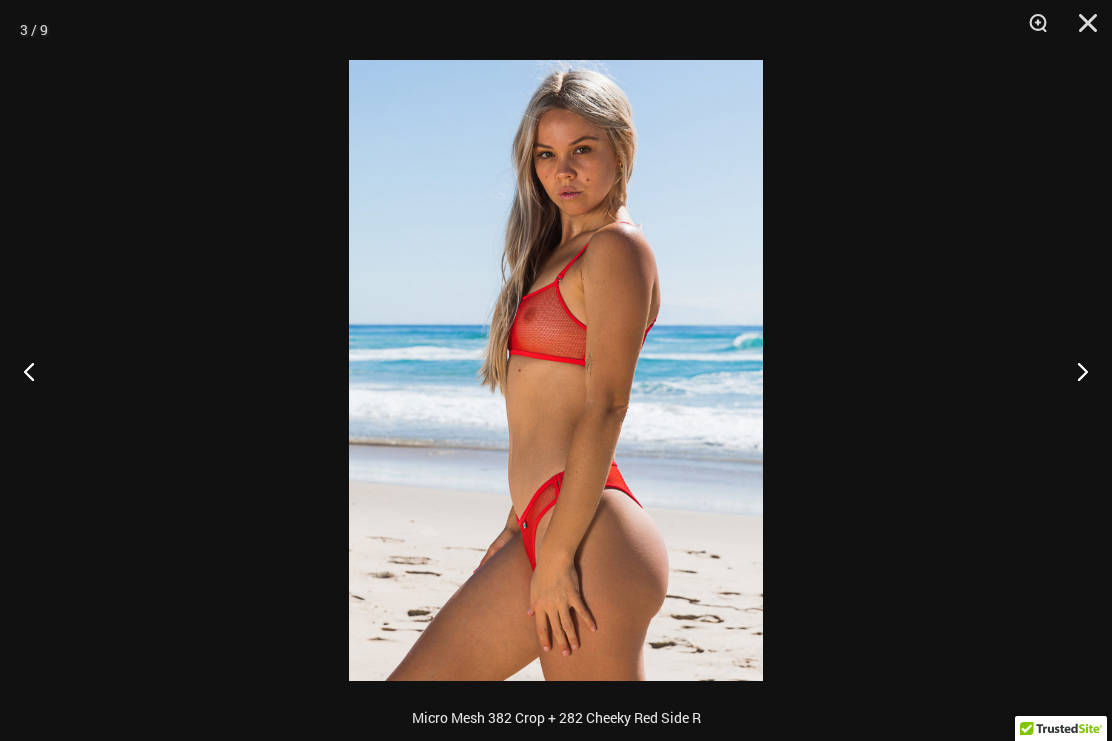 click at bounding box center (1074, 371) 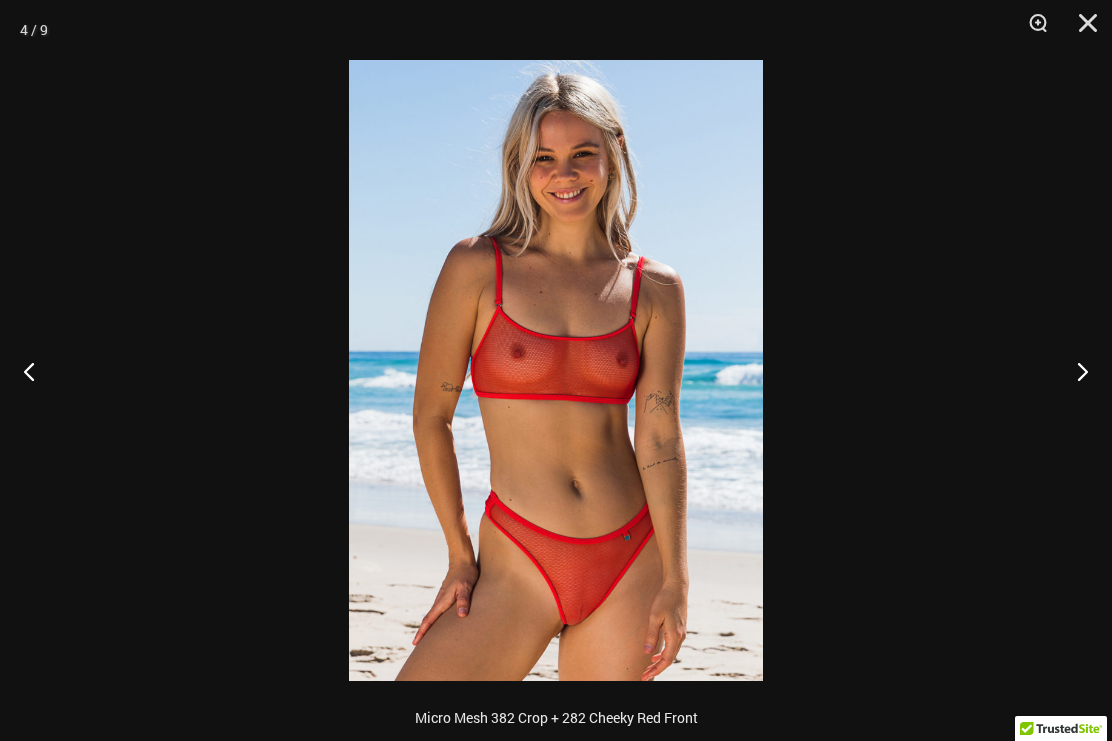 click at bounding box center [1074, 371] 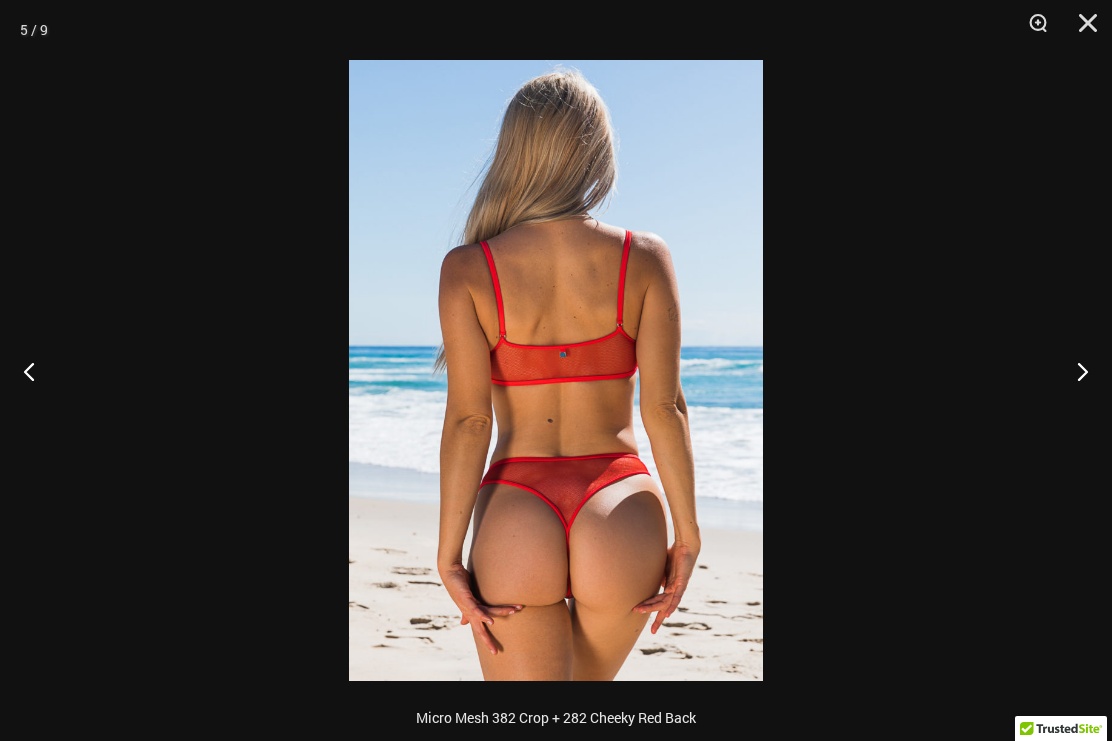 click at bounding box center [1074, 371] 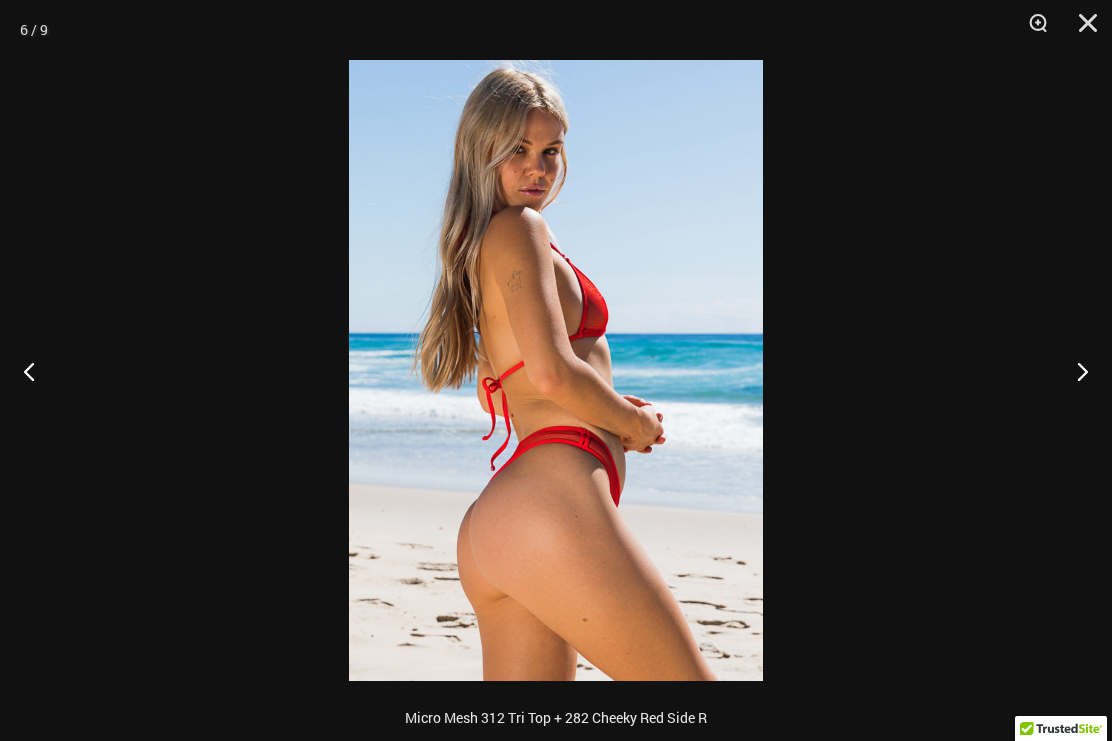 click at bounding box center [1074, 371] 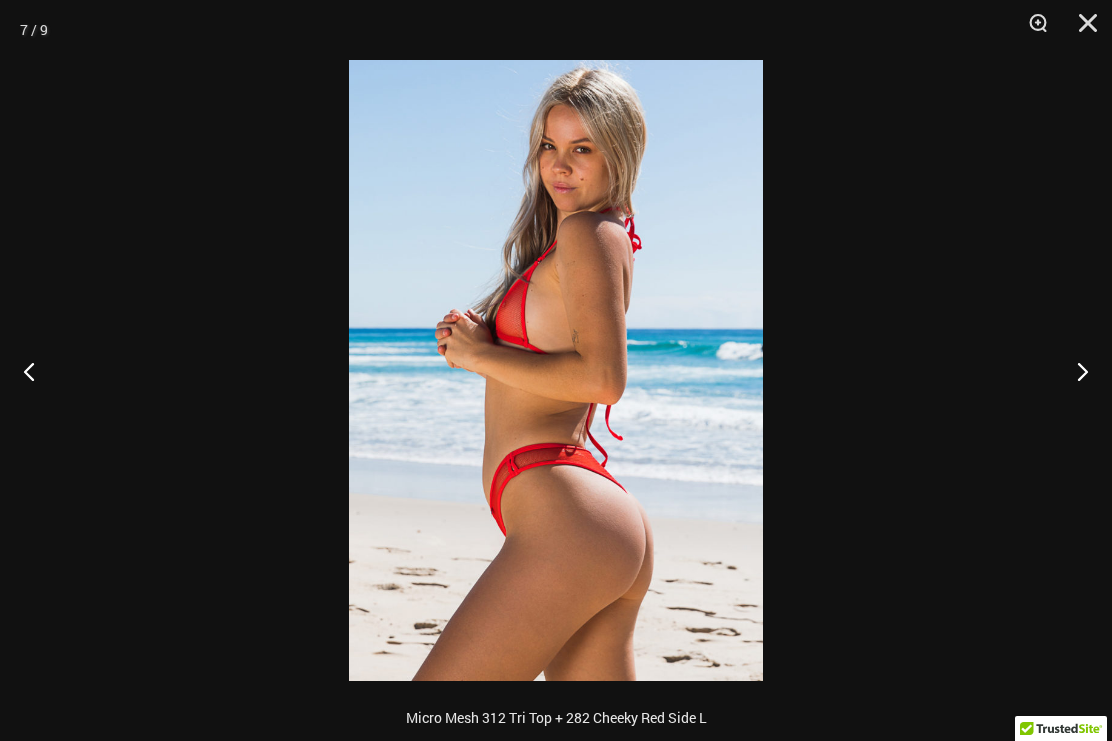 click at bounding box center (1074, 371) 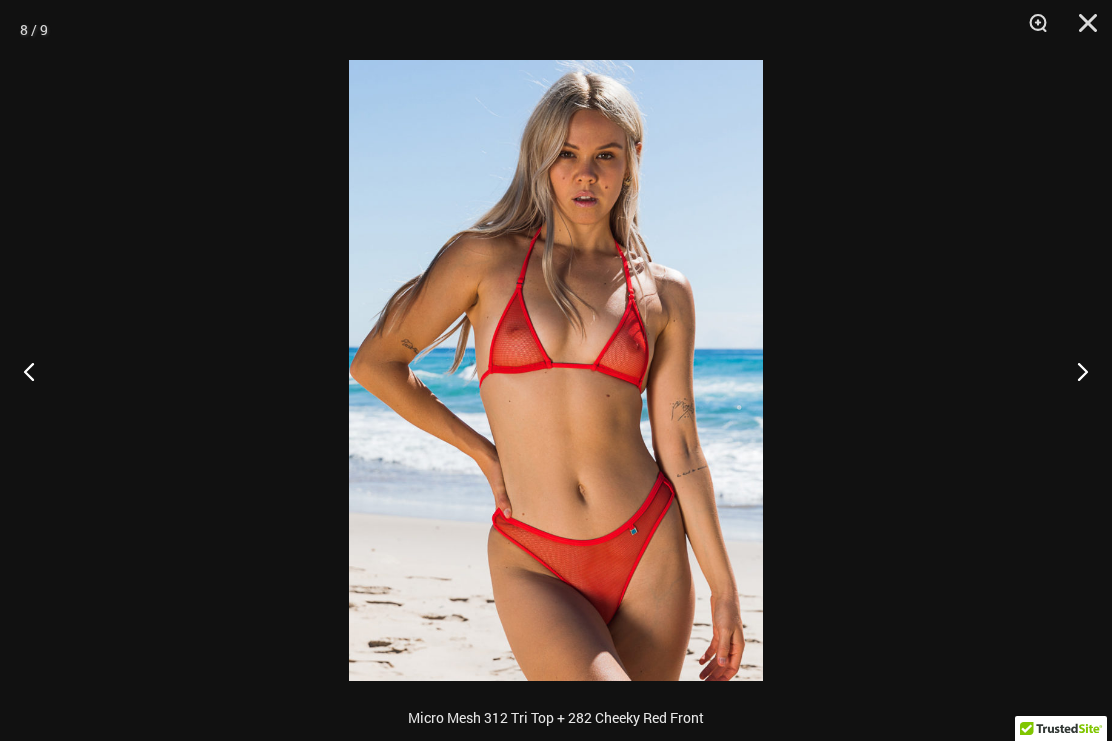 click at bounding box center [1074, 371] 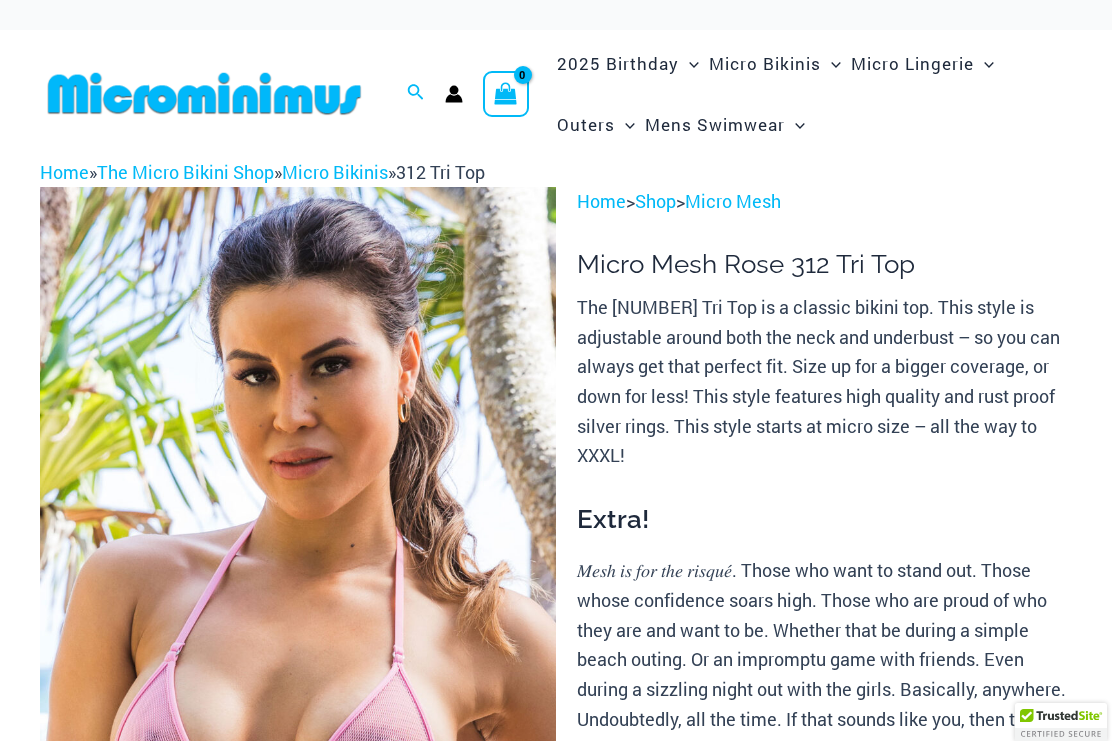 scroll, scrollTop: 0, scrollLeft: 0, axis: both 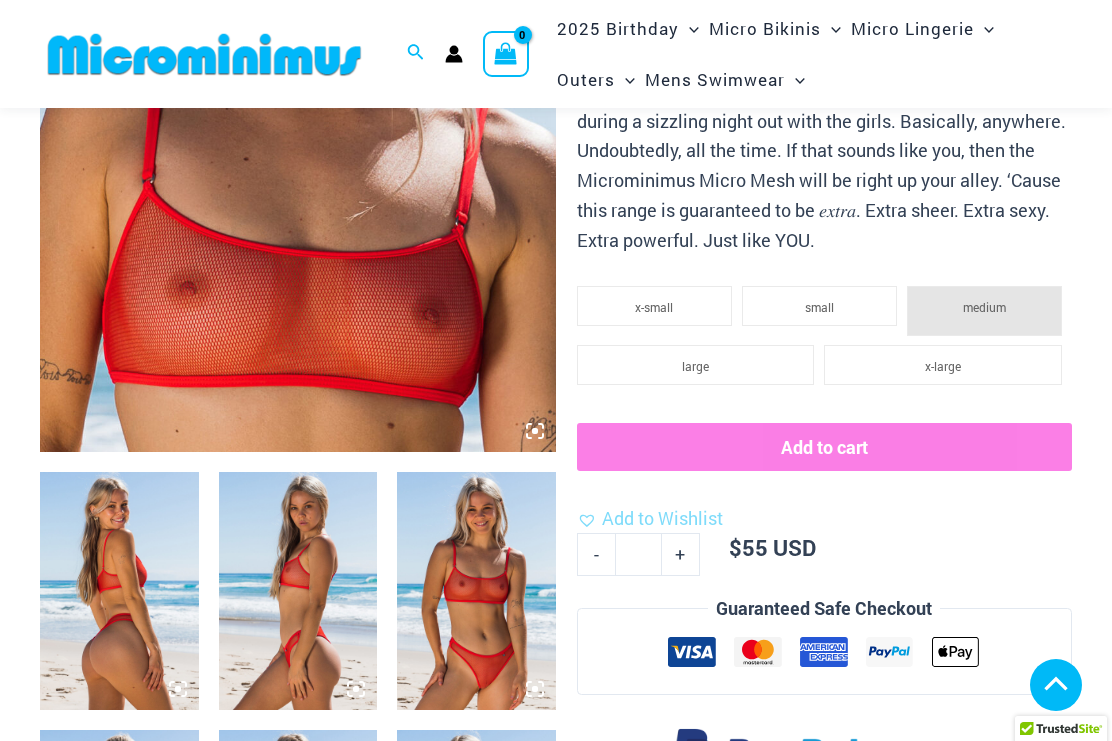 click at bounding box center [298, 65] 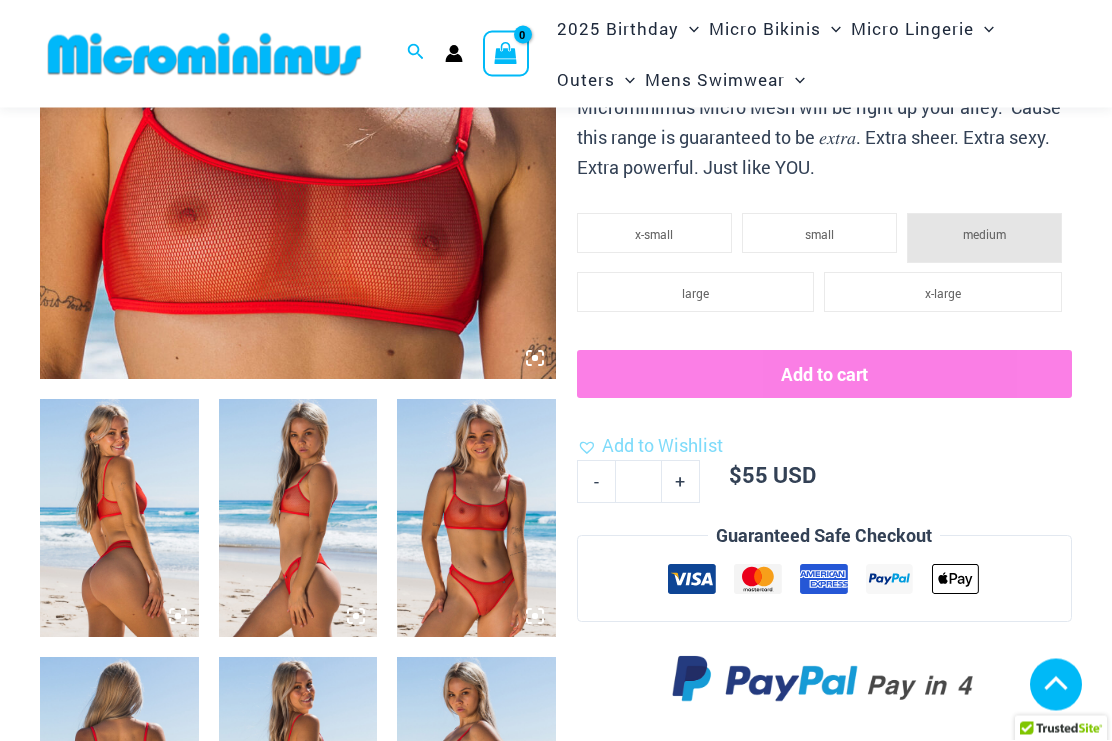 scroll, scrollTop: 563, scrollLeft: 0, axis: vertical 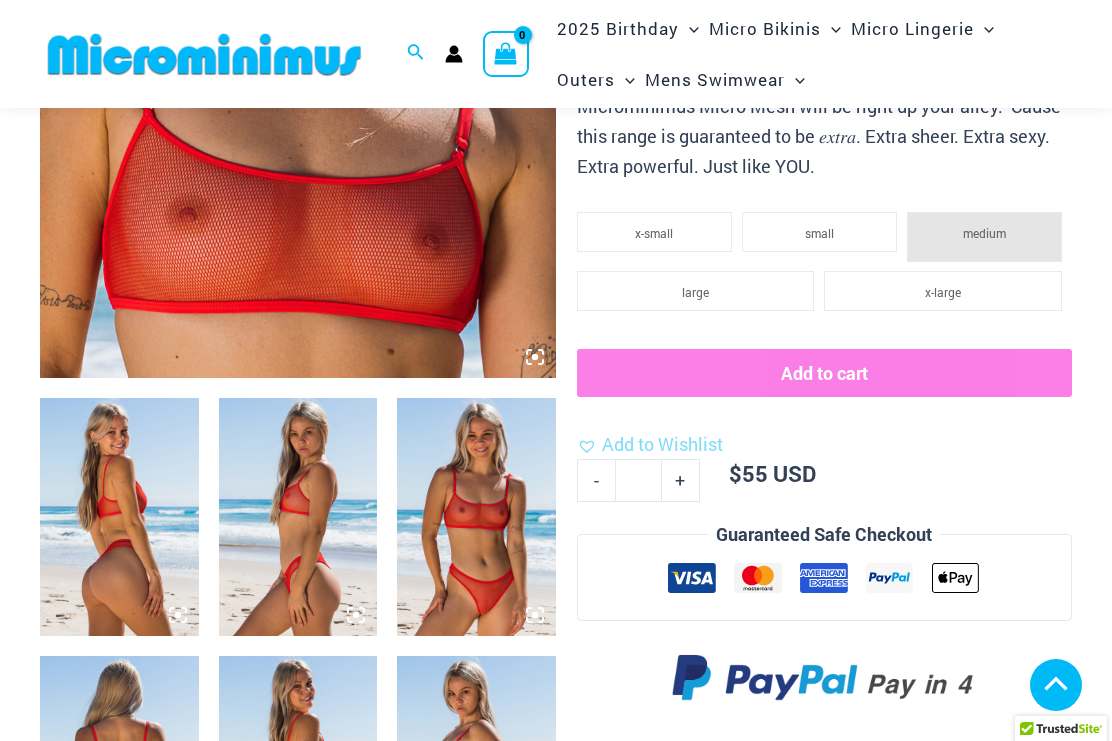 click at bounding box center (298, -9) 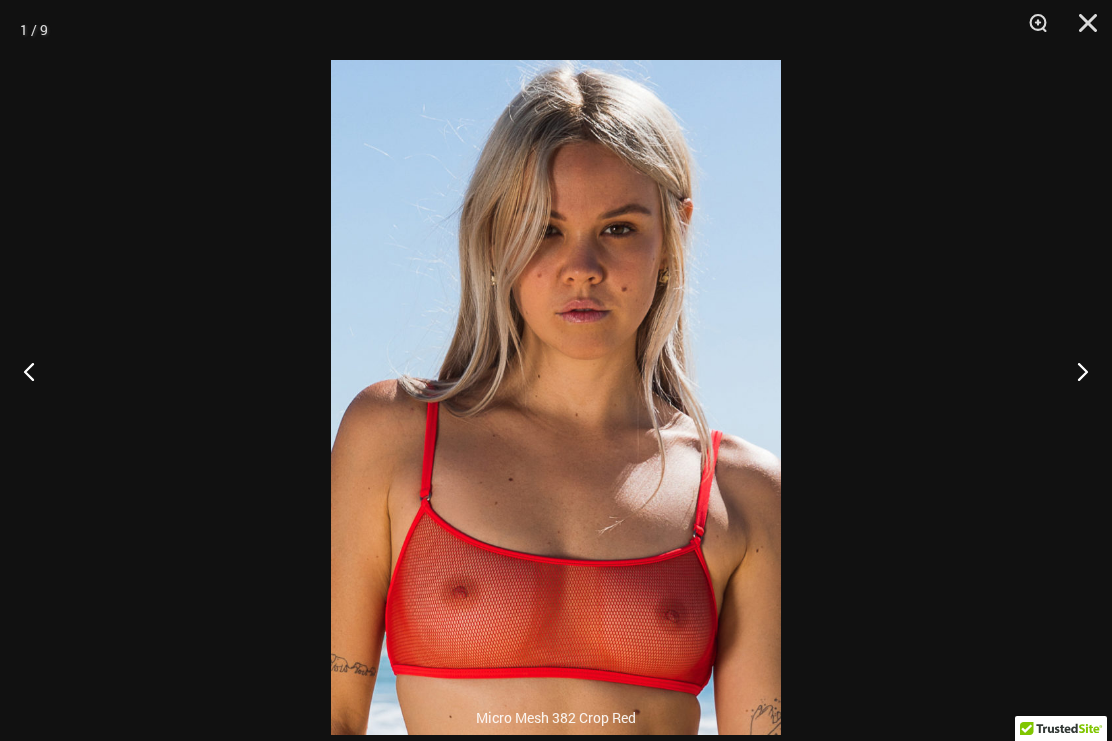 click at bounding box center (1074, 371) 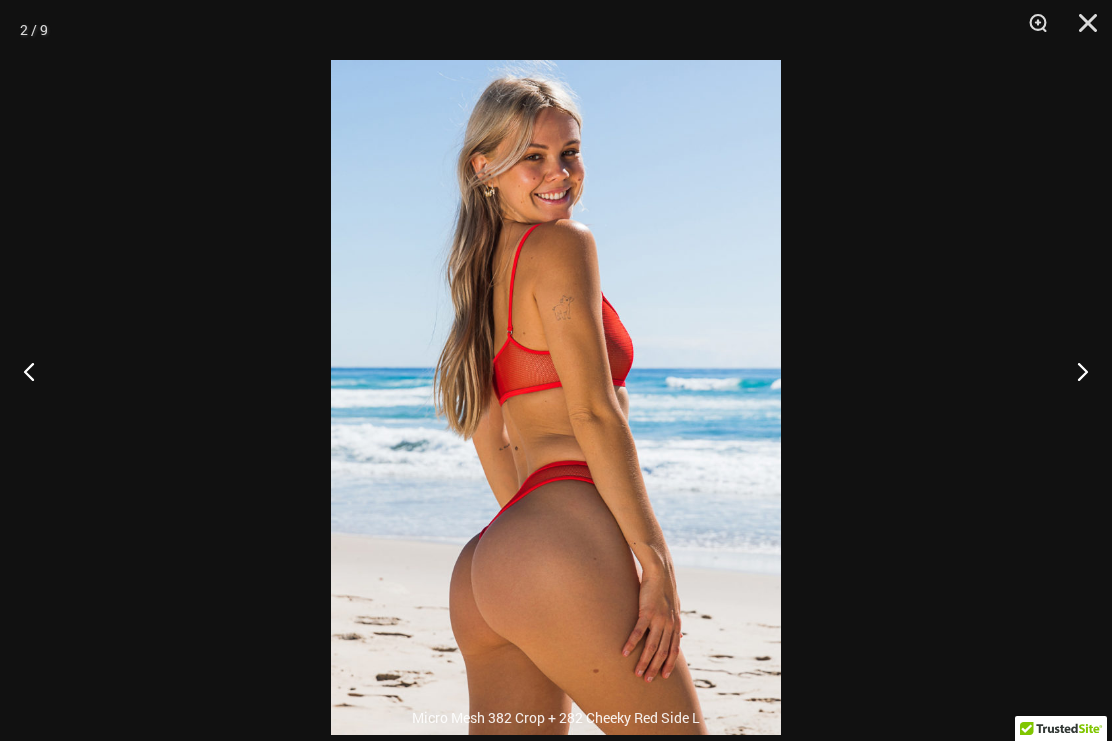 click at bounding box center [1074, 371] 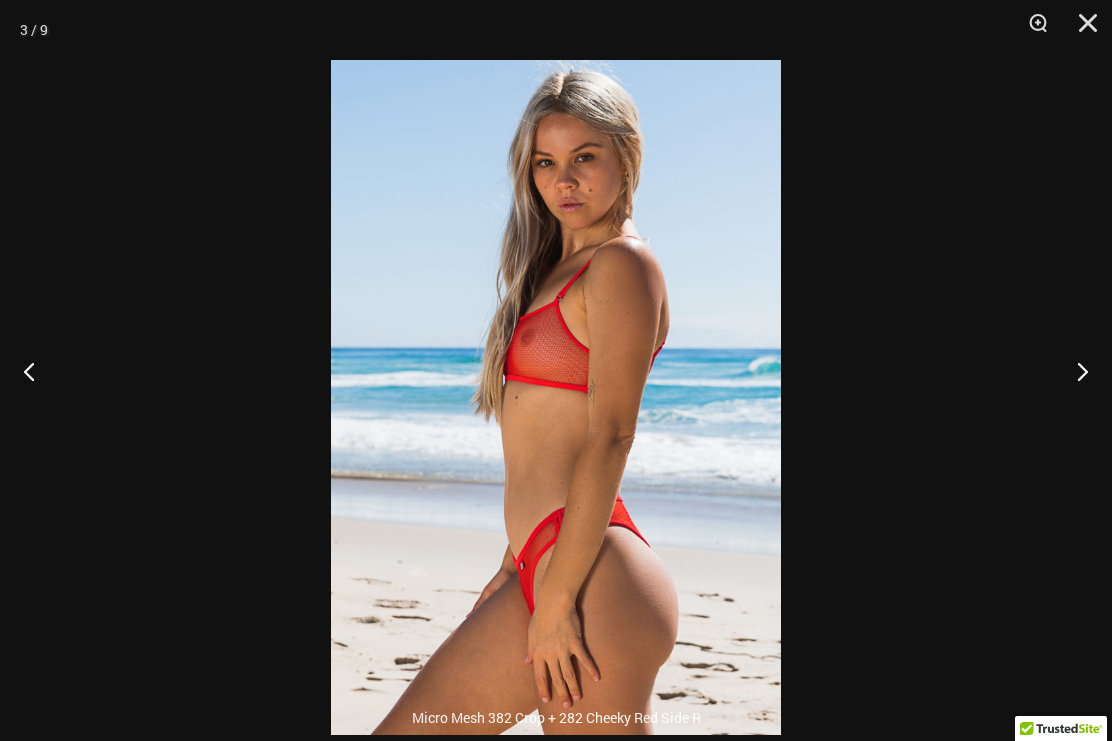 click at bounding box center [1074, 371] 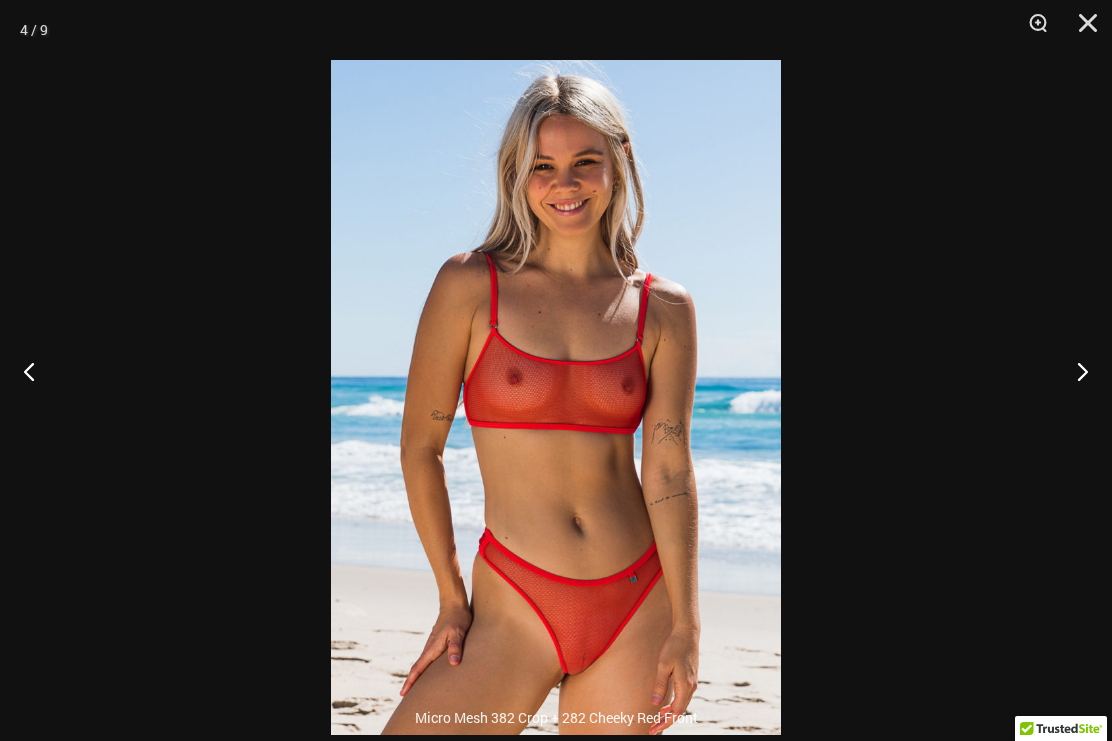 click at bounding box center [1074, 371] 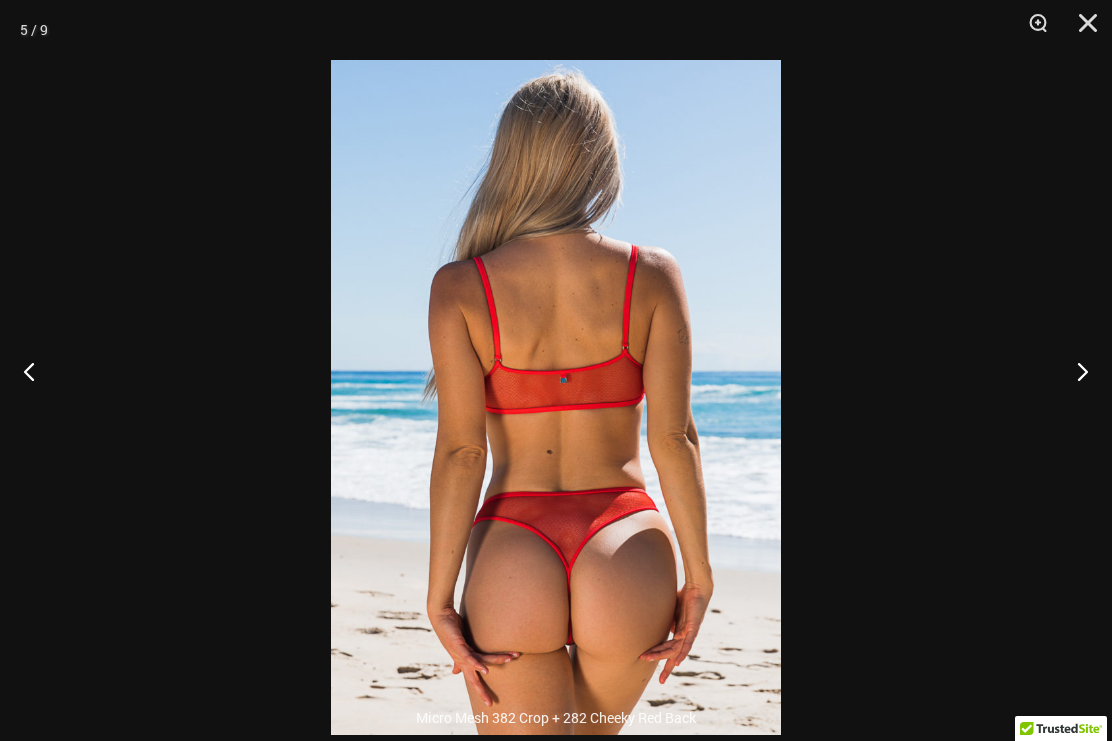 click at bounding box center (1074, 371) 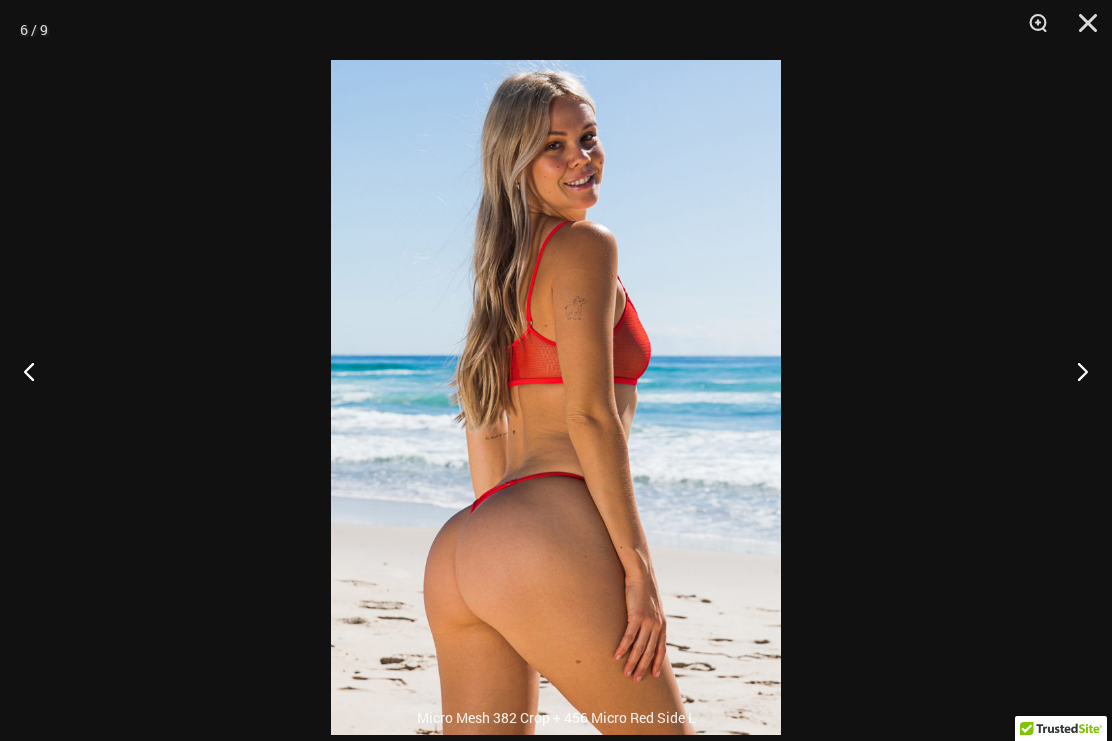 click at bounding box center [1074, 371] 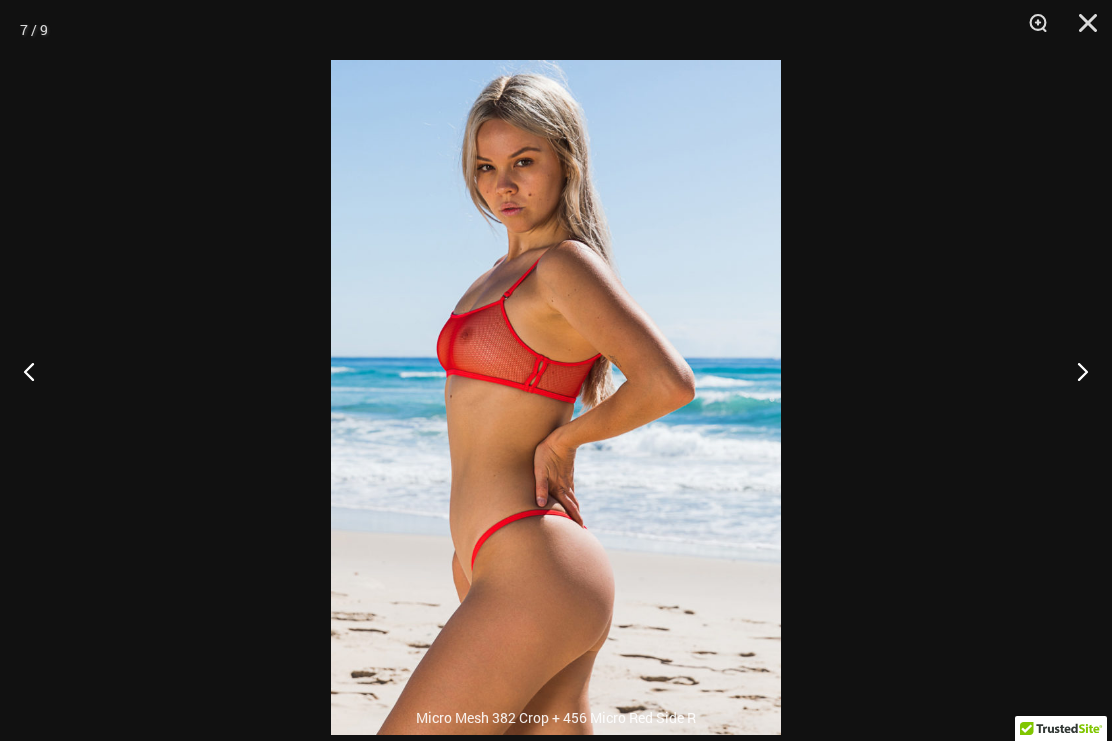 click at bounding box center [1074, 371] 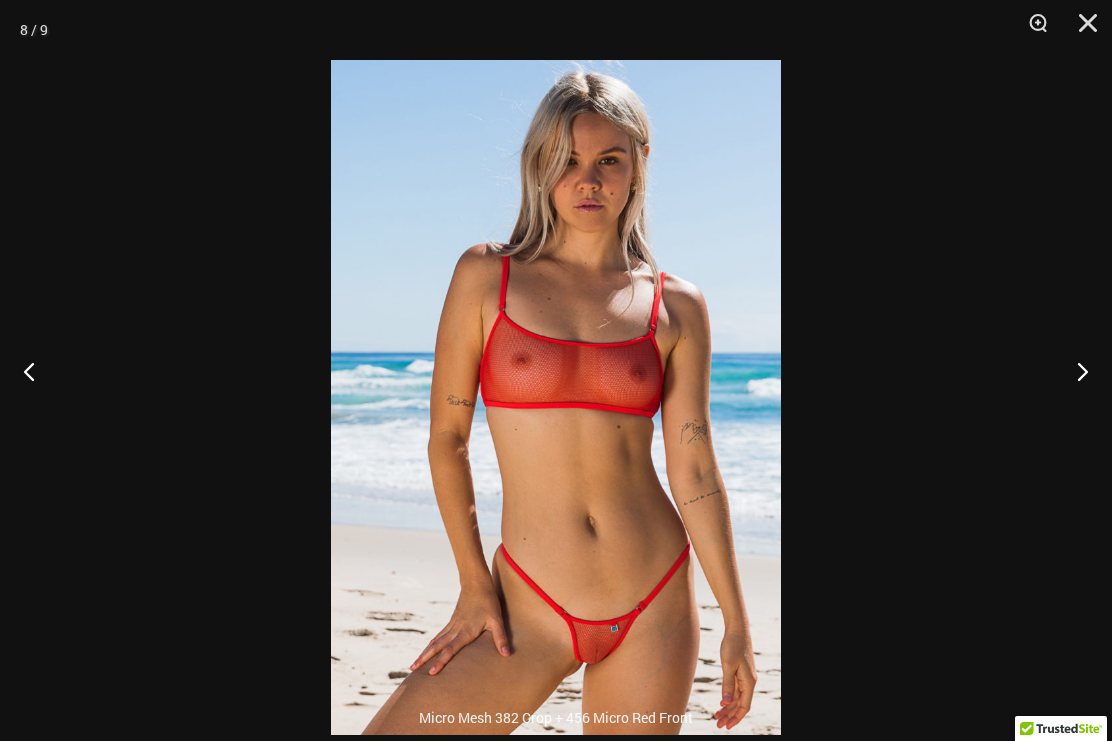 click at bounding box center [1074, 371] 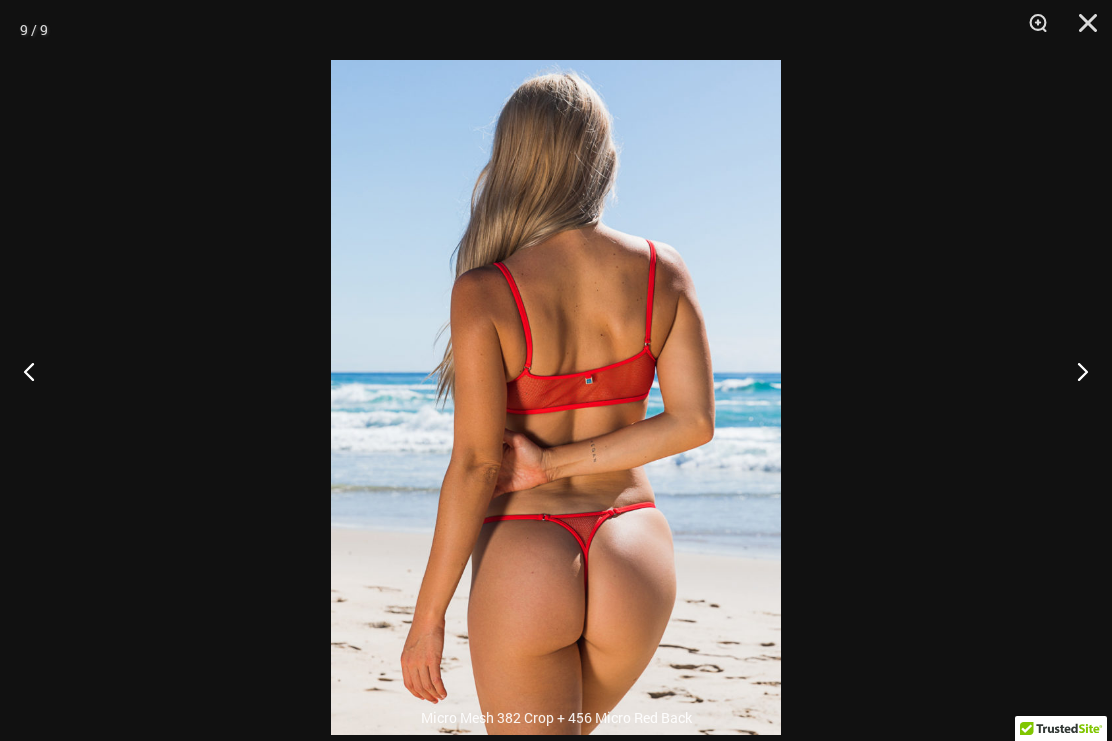 click at bounding box center [1074, 371] 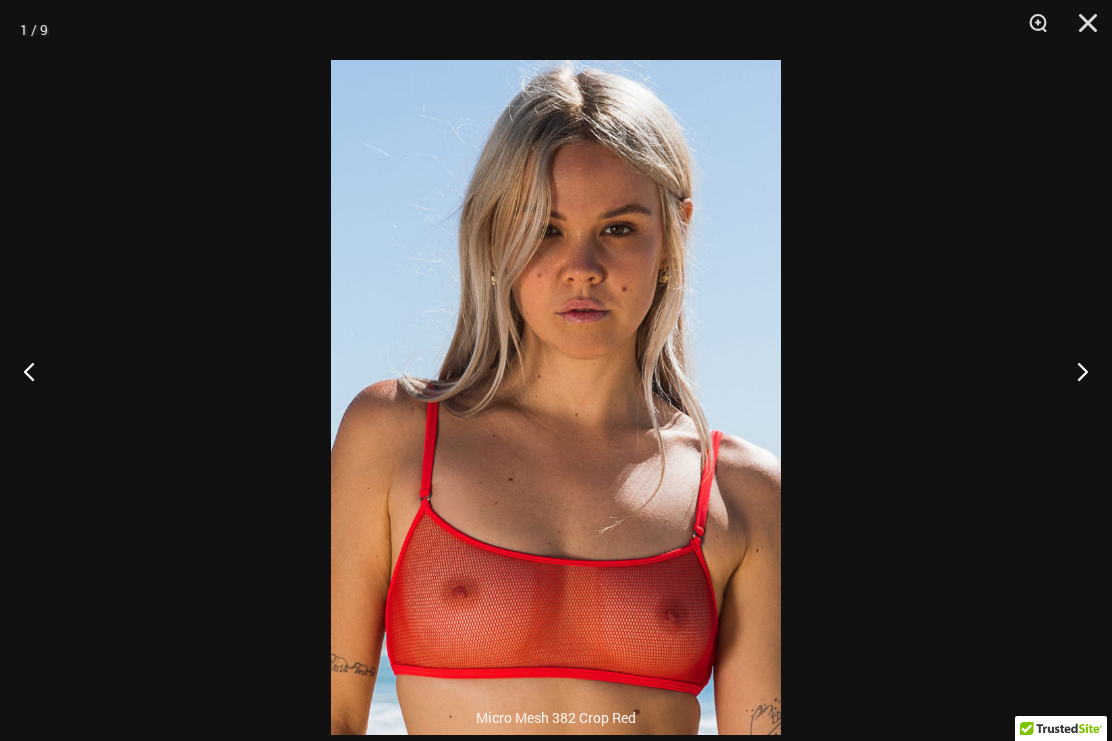 click at bounding box center [1074, 371] 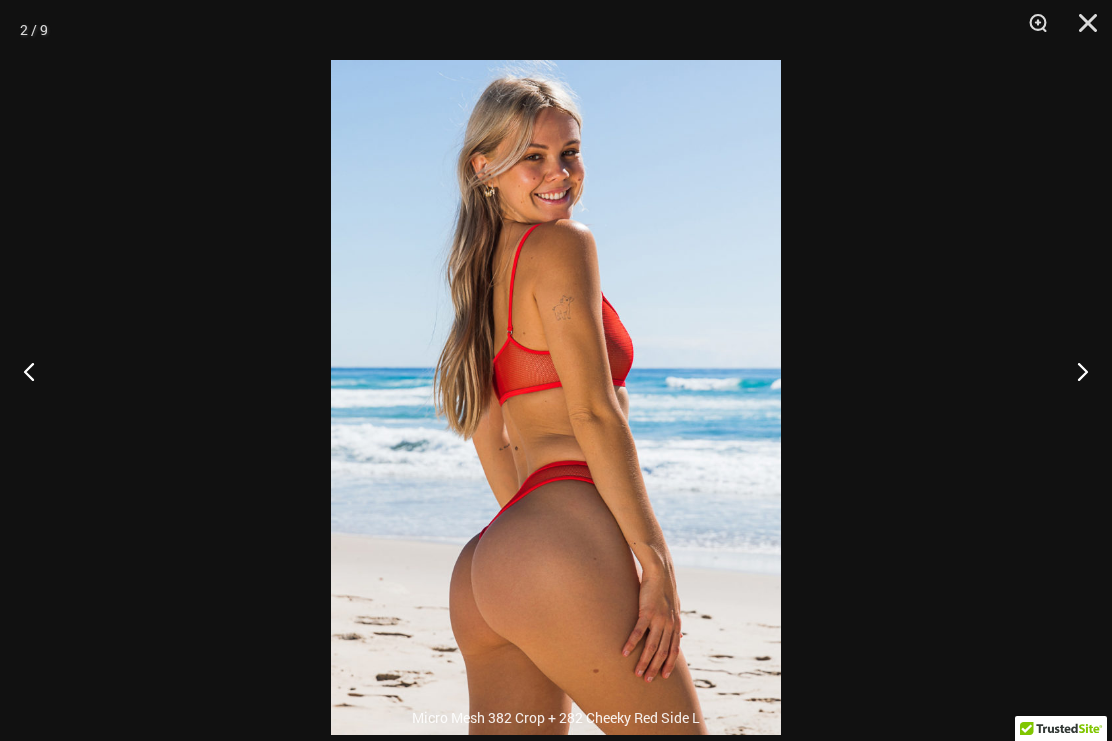click at bounding box center [1074, 371] 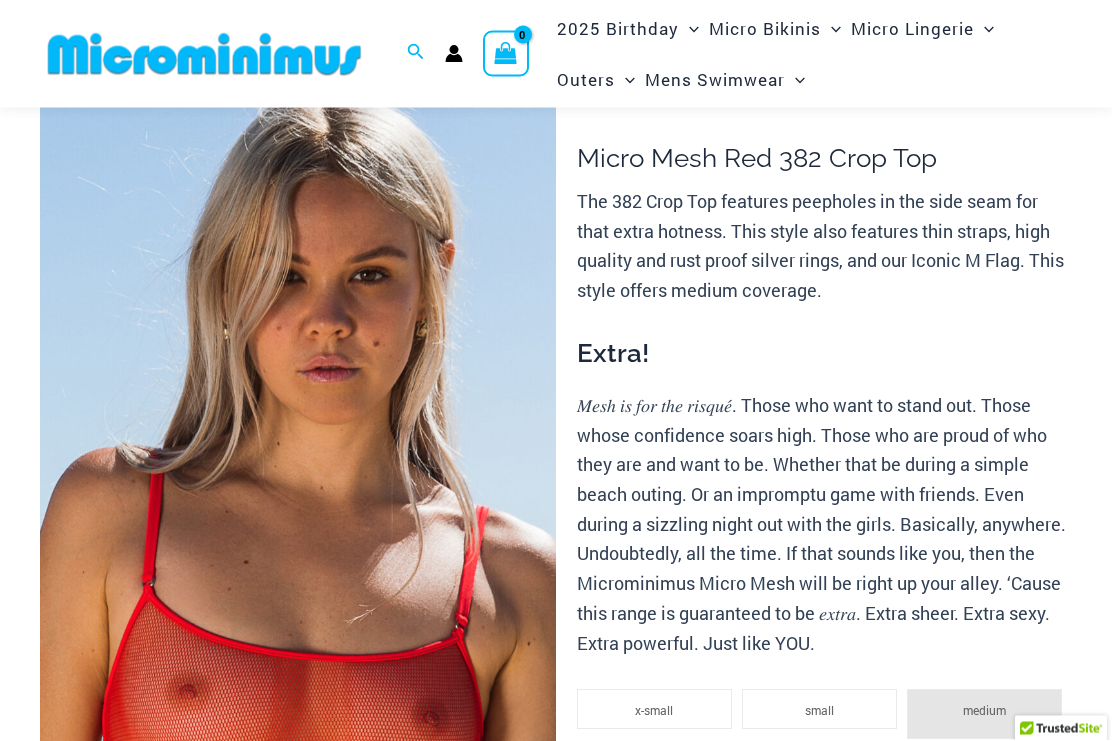 scroll, scrollTop: 0, scrollLeft: 0, axis: both 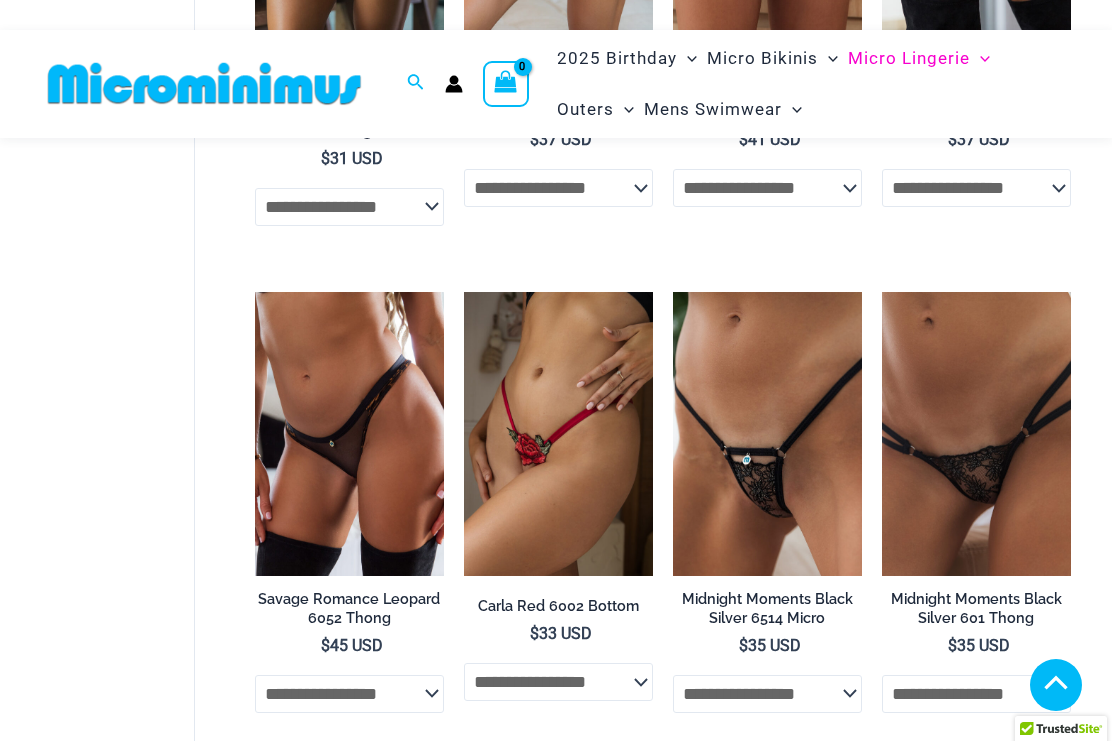 click at bounding box center [673, 292] 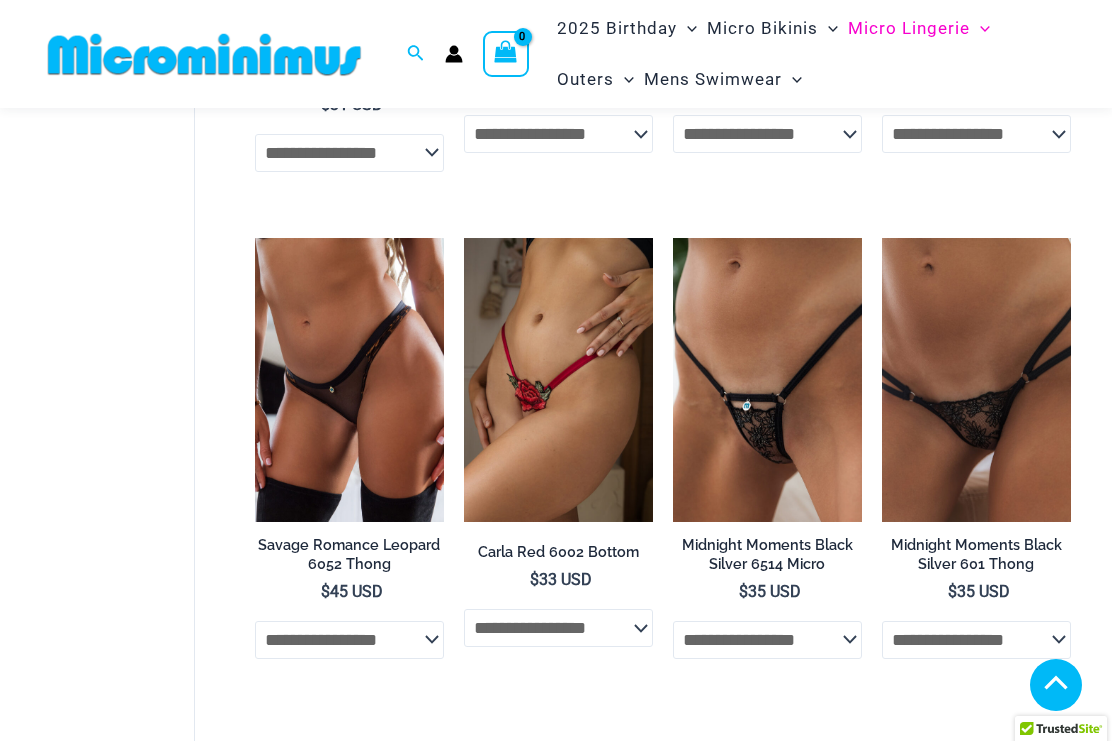 click at bounding box center (673, 238) 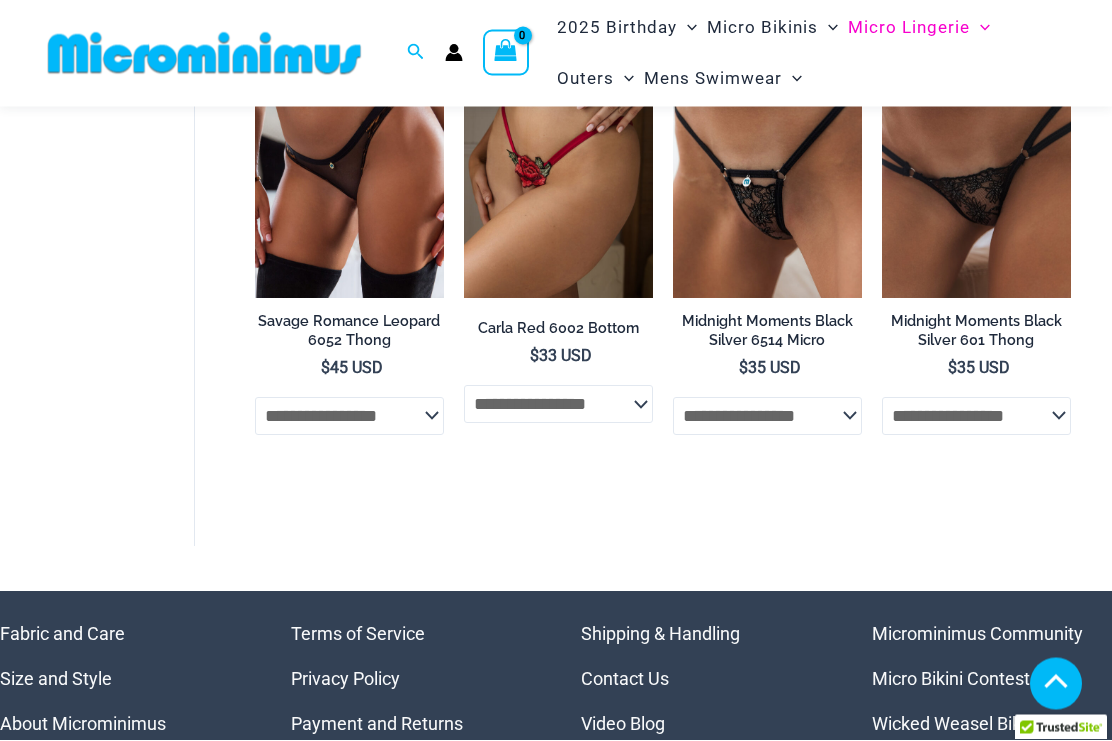 scroll, scrollTop: 2219, scrollLeft: 0, axis: vertical 